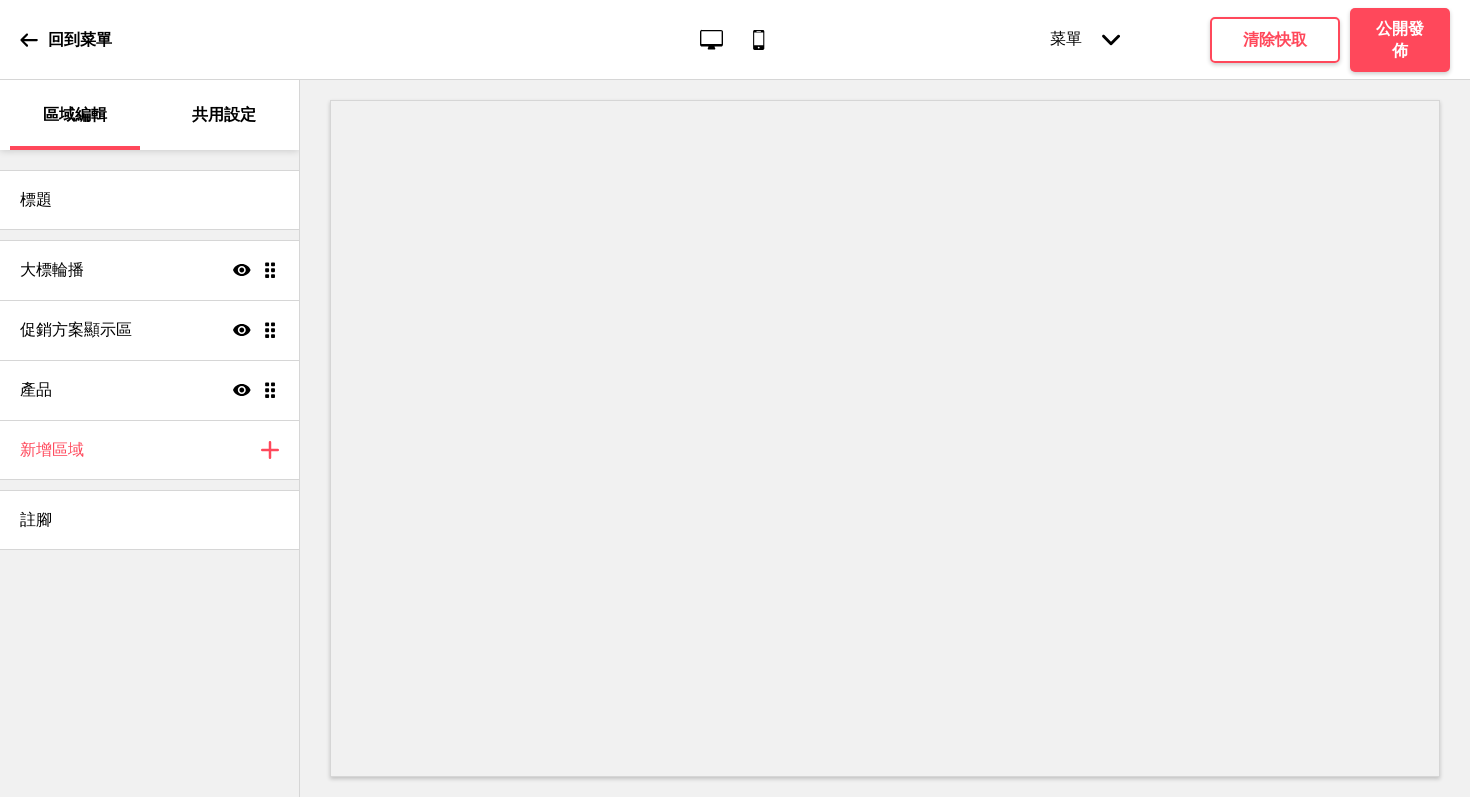 scroll, scrollTop: 0, scrollLeft: 0, axis: both 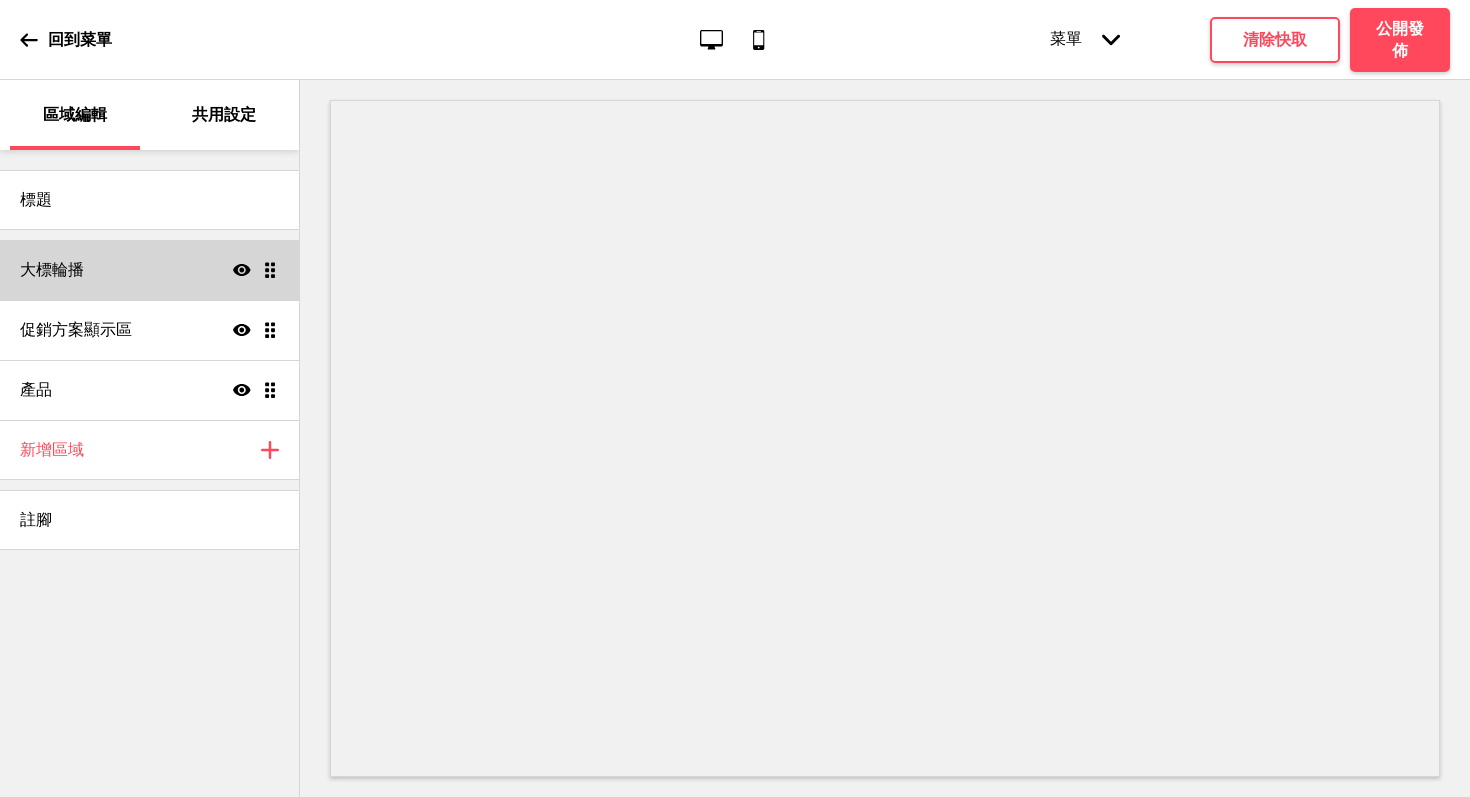 click on "大標輪播" at bounding box center [52, 270] 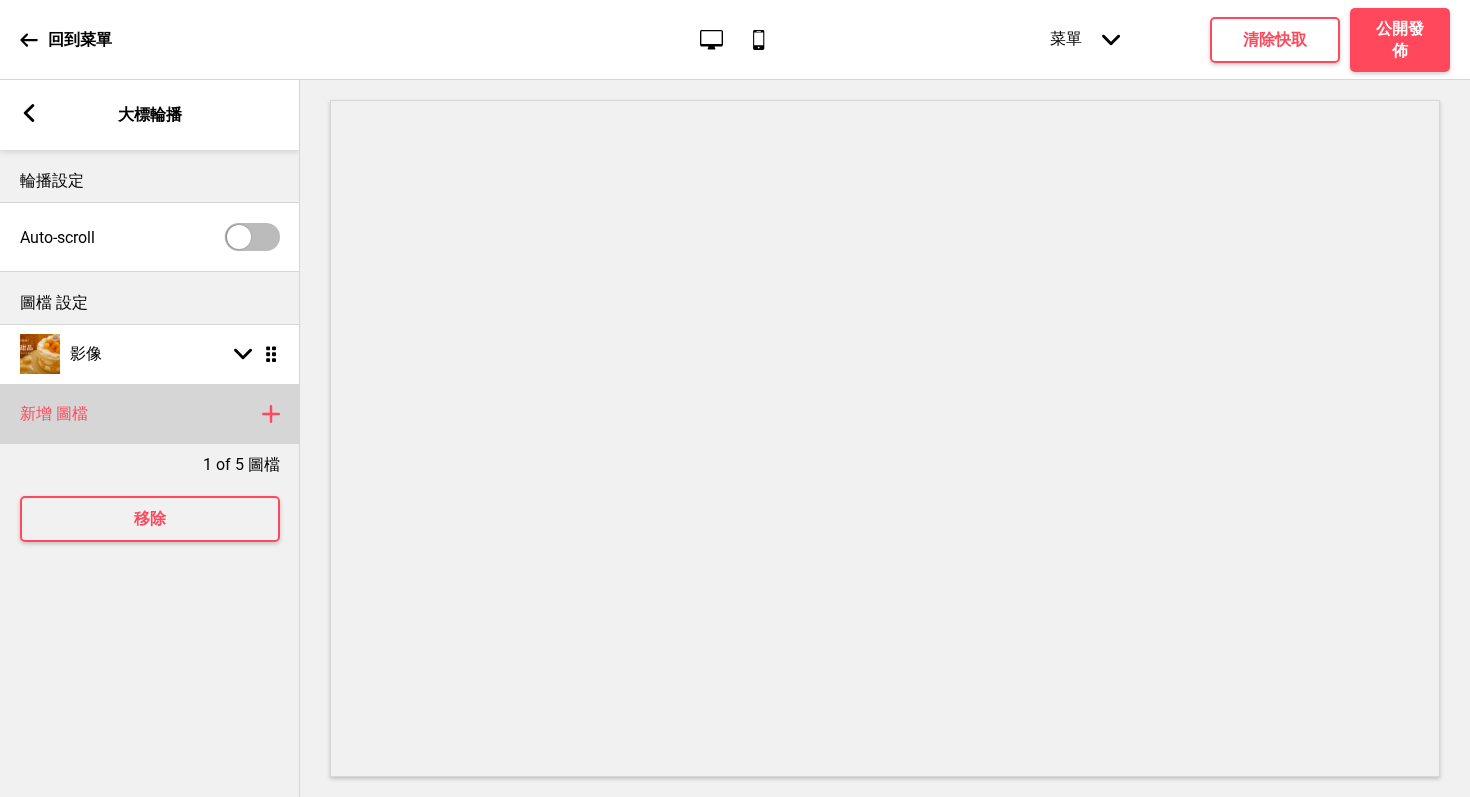 click on "新增 圖檔" at bounding box center (54, 414) 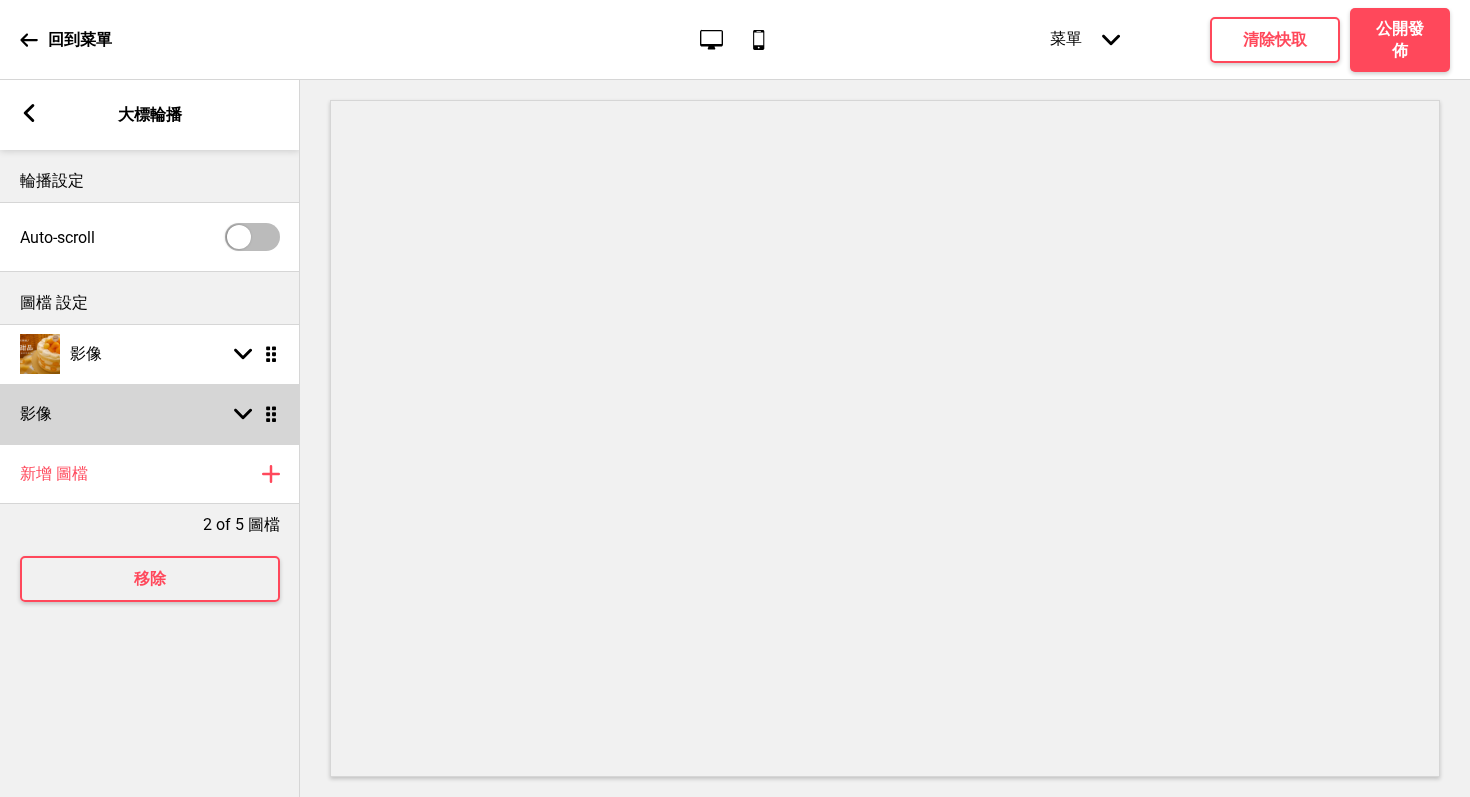 click at bounding box center (243, 414) 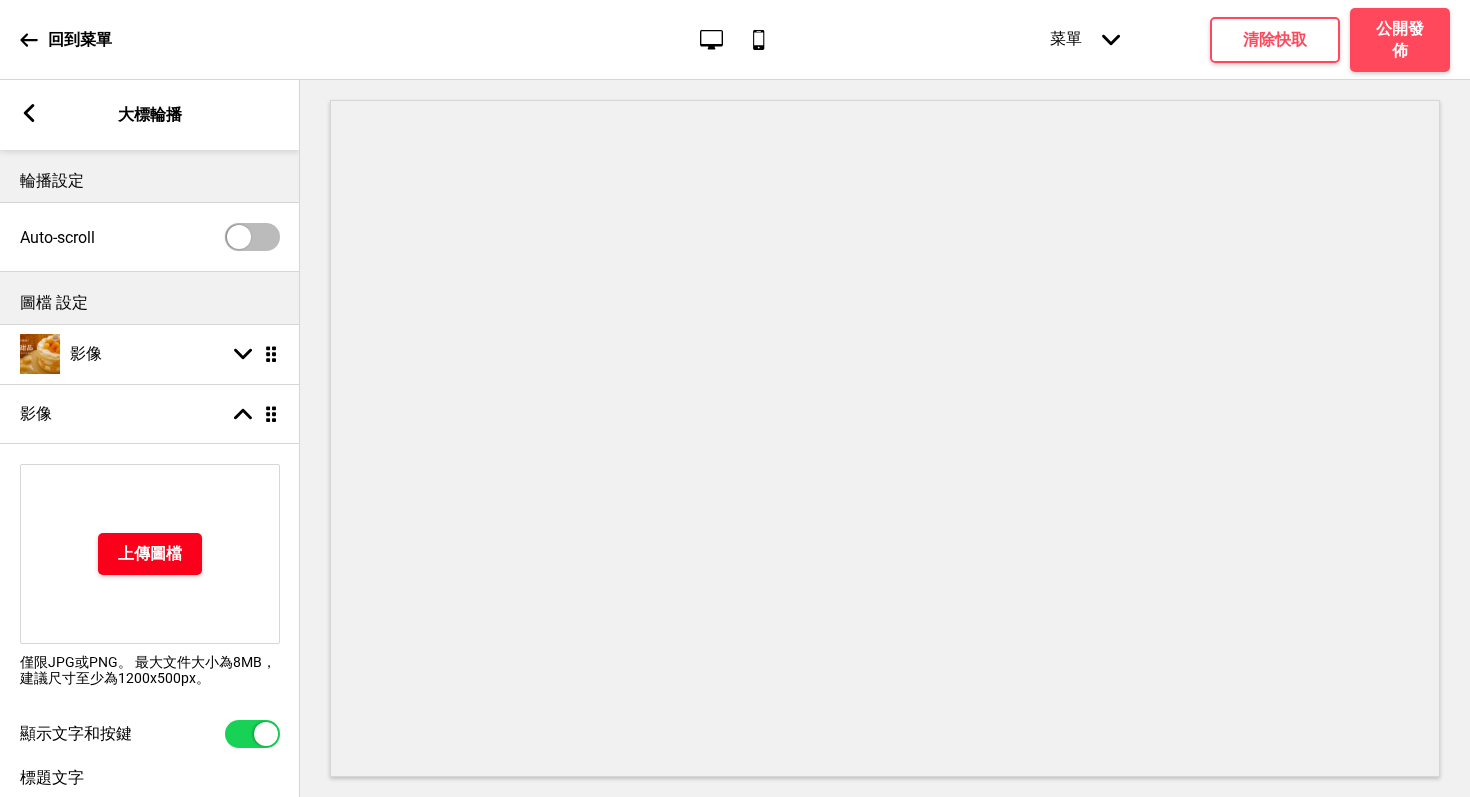 click on "上傳圖檔" at bounding box center (150, 554) 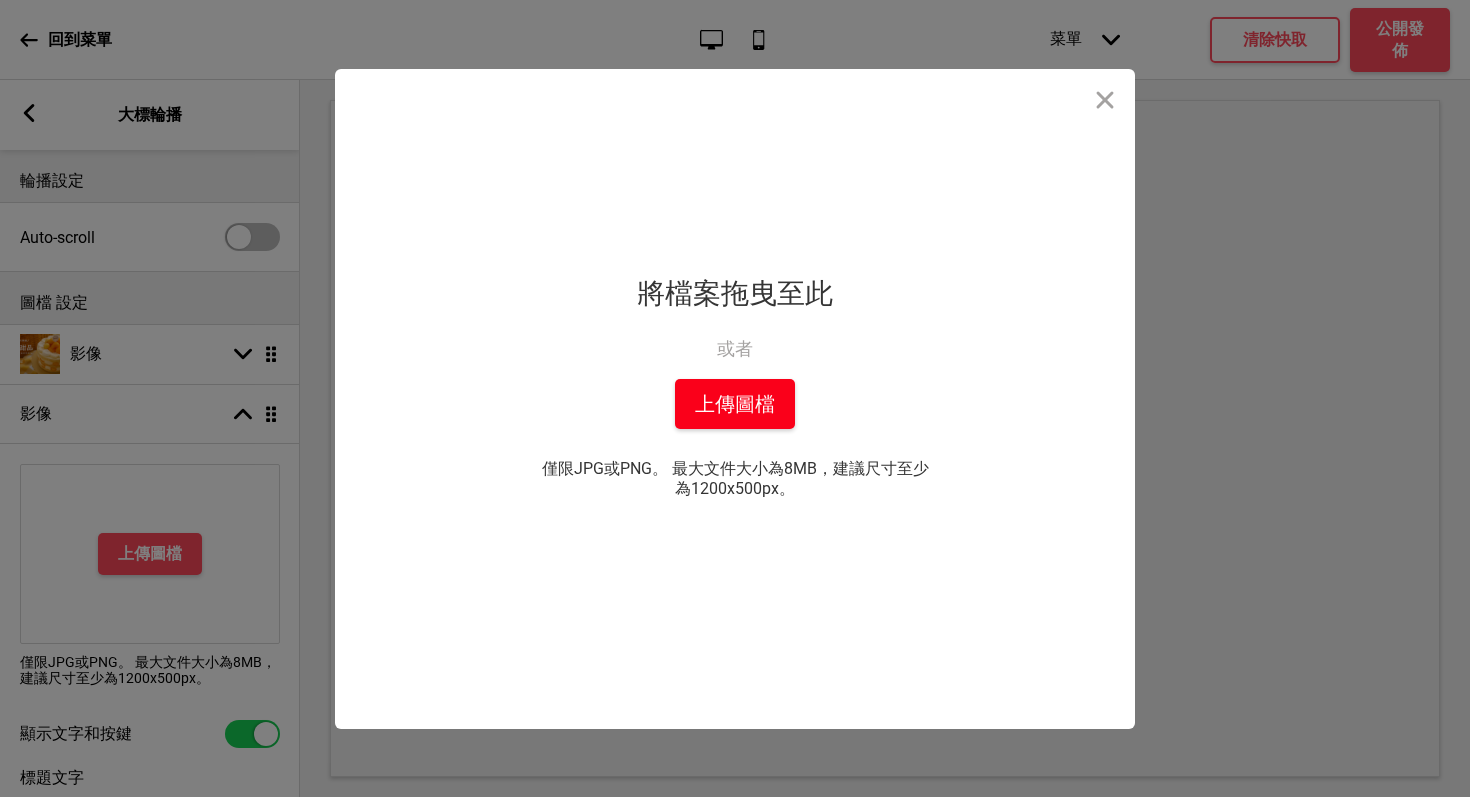 click on "上傳圖檔" at bounding box center (735, 404) 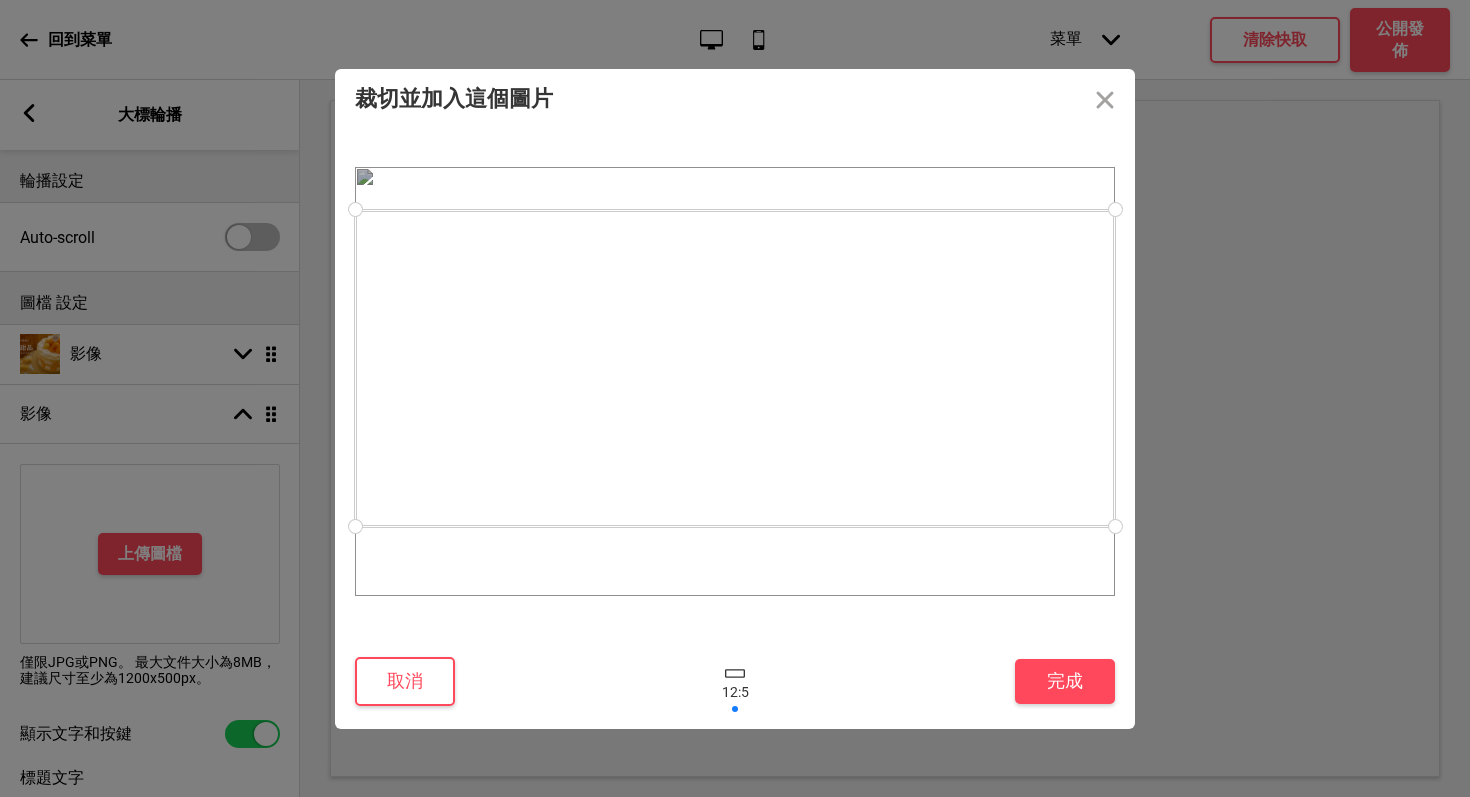 drag, startPoint x: 871, startPoint y: 459, endPoint x: 874, endPoint y: 446, distance: 13.341664 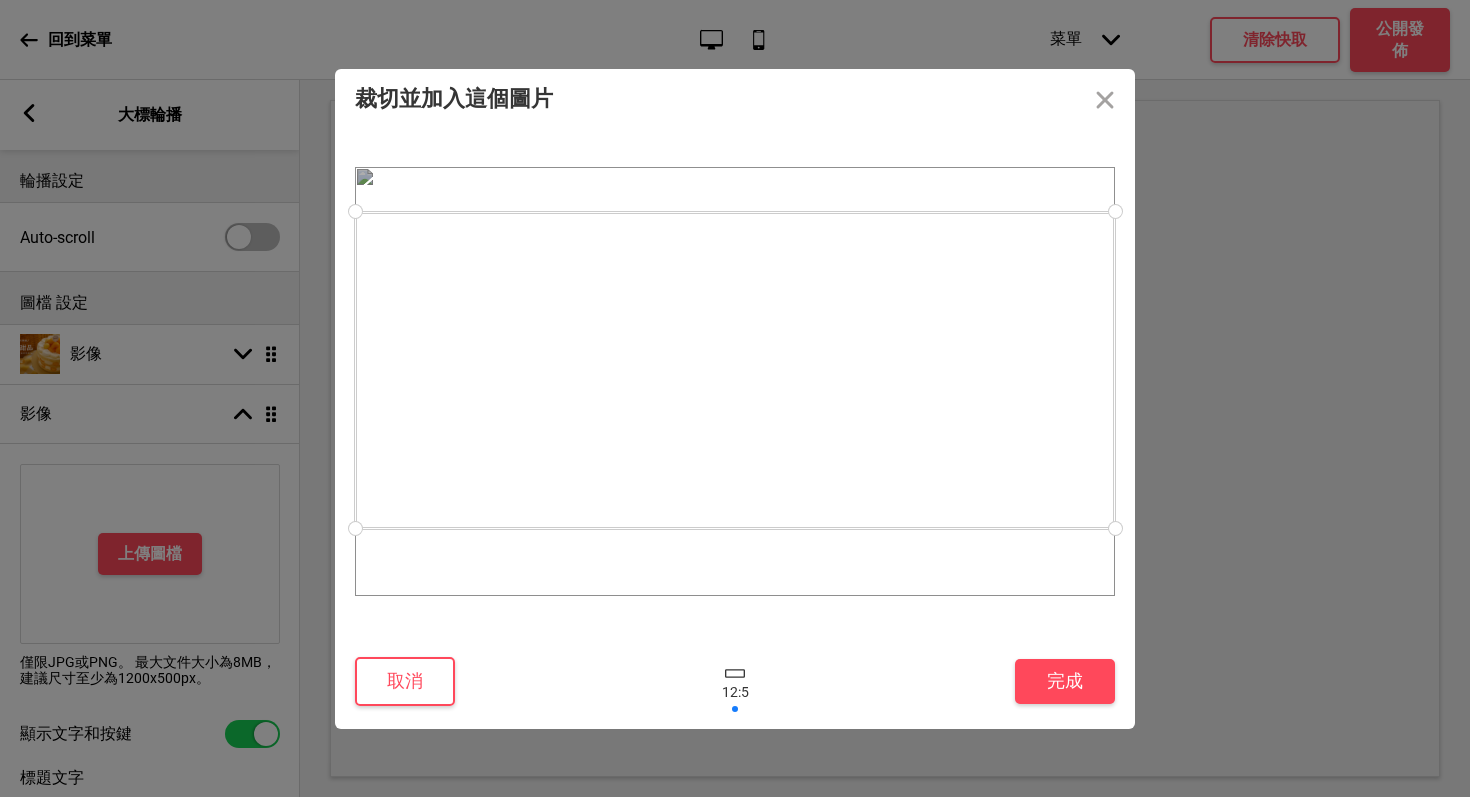click at bounding box center [735, 370] 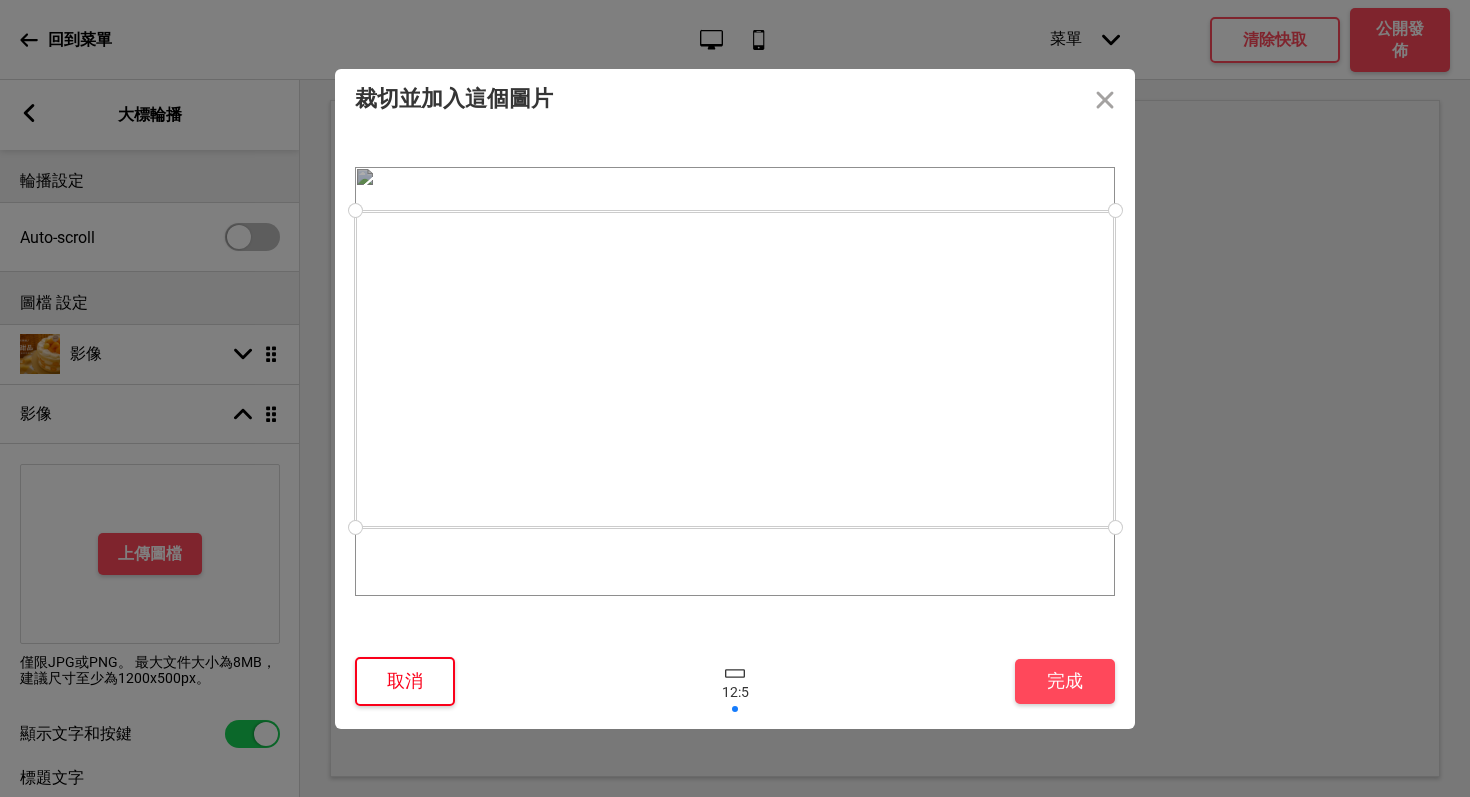 click on "取消" at bounding box center (405, 681) 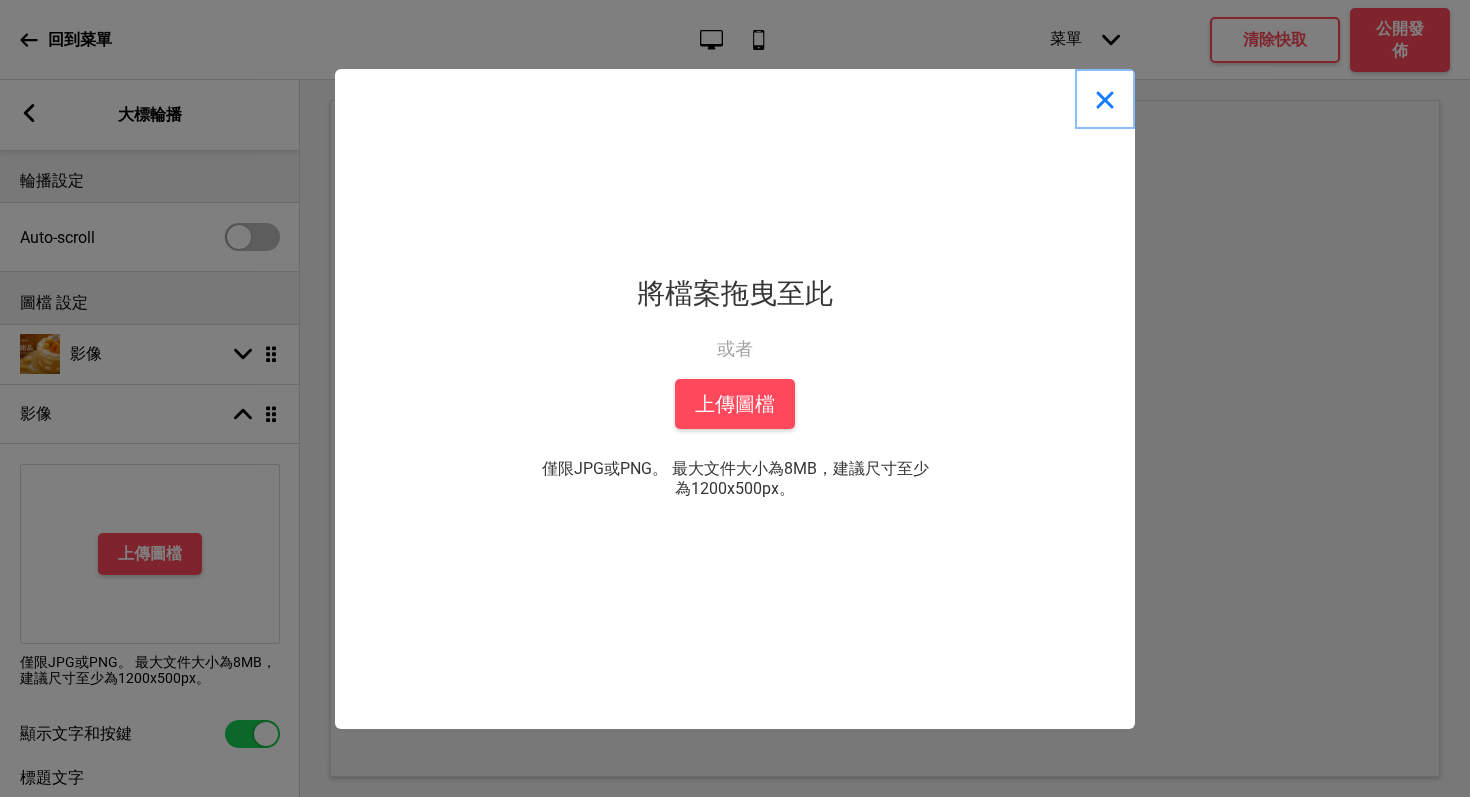 click at bounding box center [1105, 99] 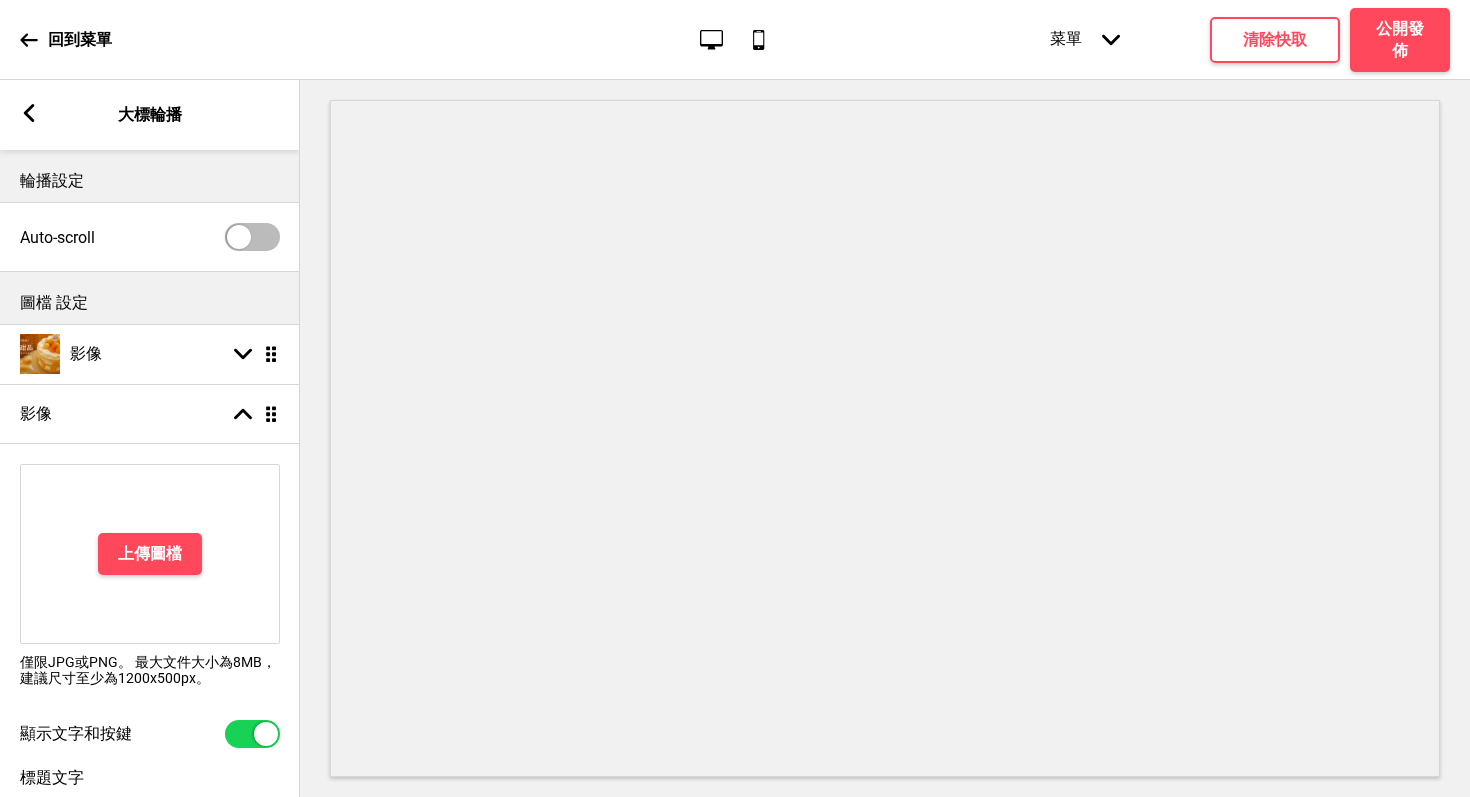 click on "箭頭left" at bounding box center [29, 115] 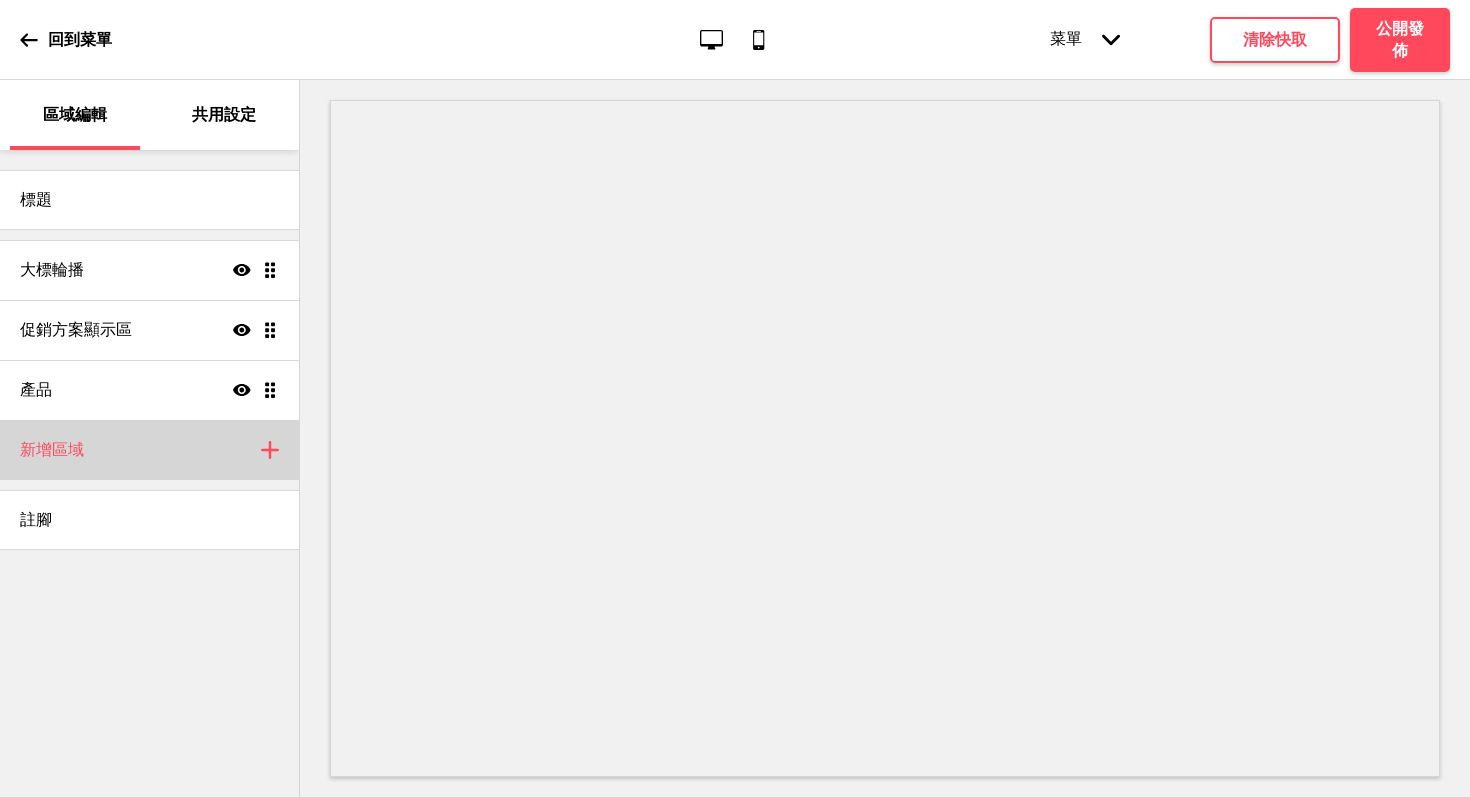 click on "新增區域 加上" at bounding box center [149, 450] 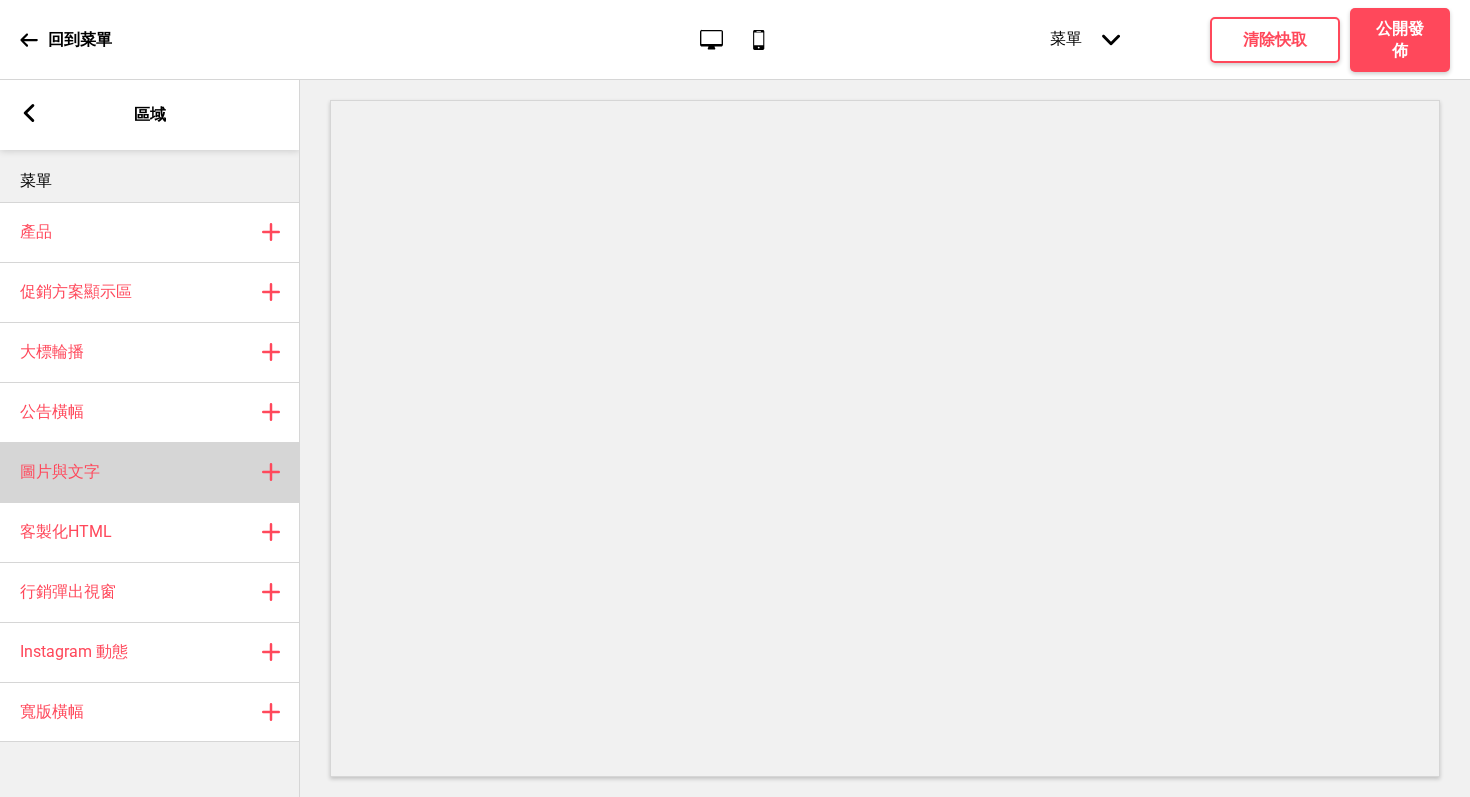 click on "圖片與文字 加上" at bounding box center [150, 472] 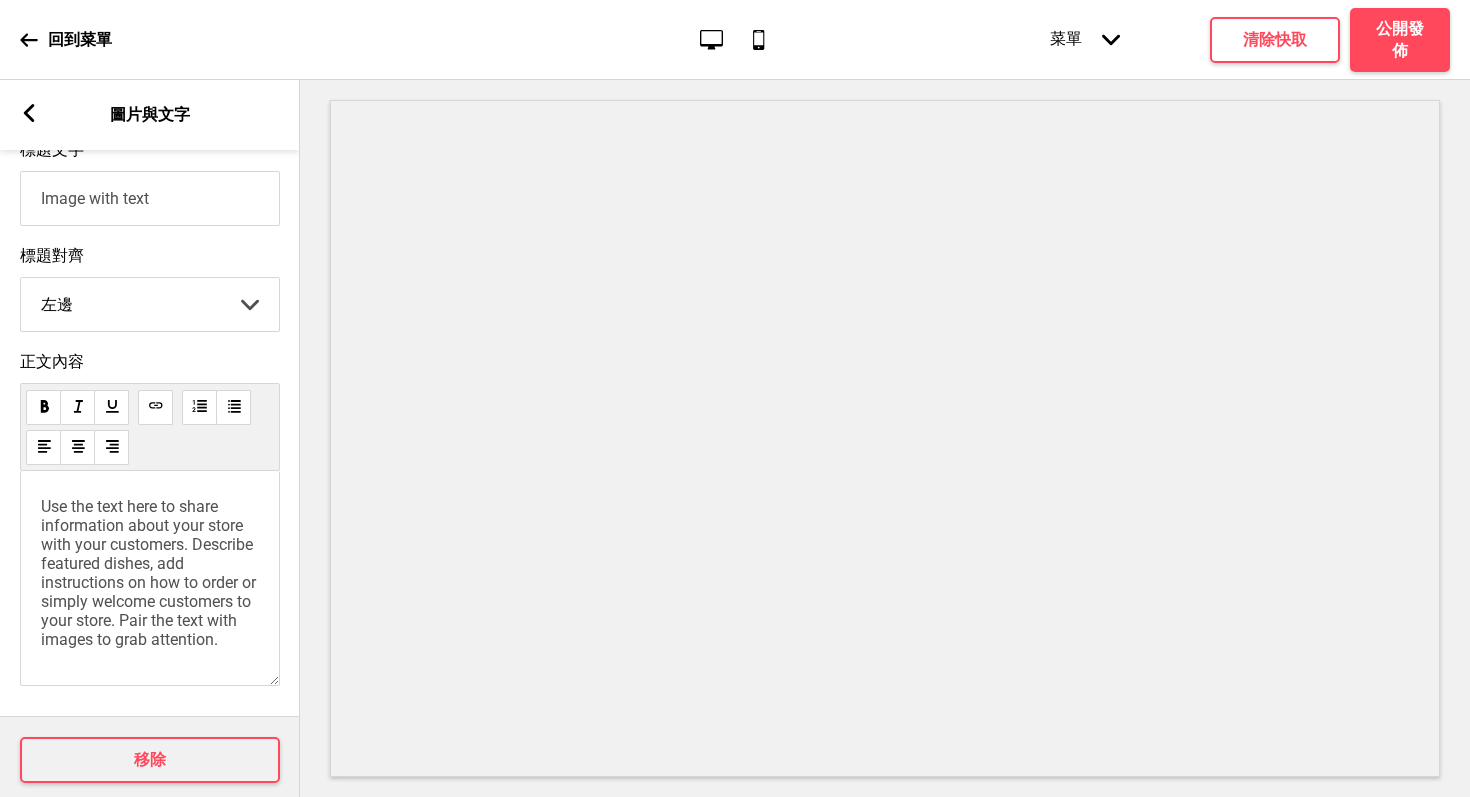 scroll, scrollTop: 614, scrollLeft: 0, axis: vertical 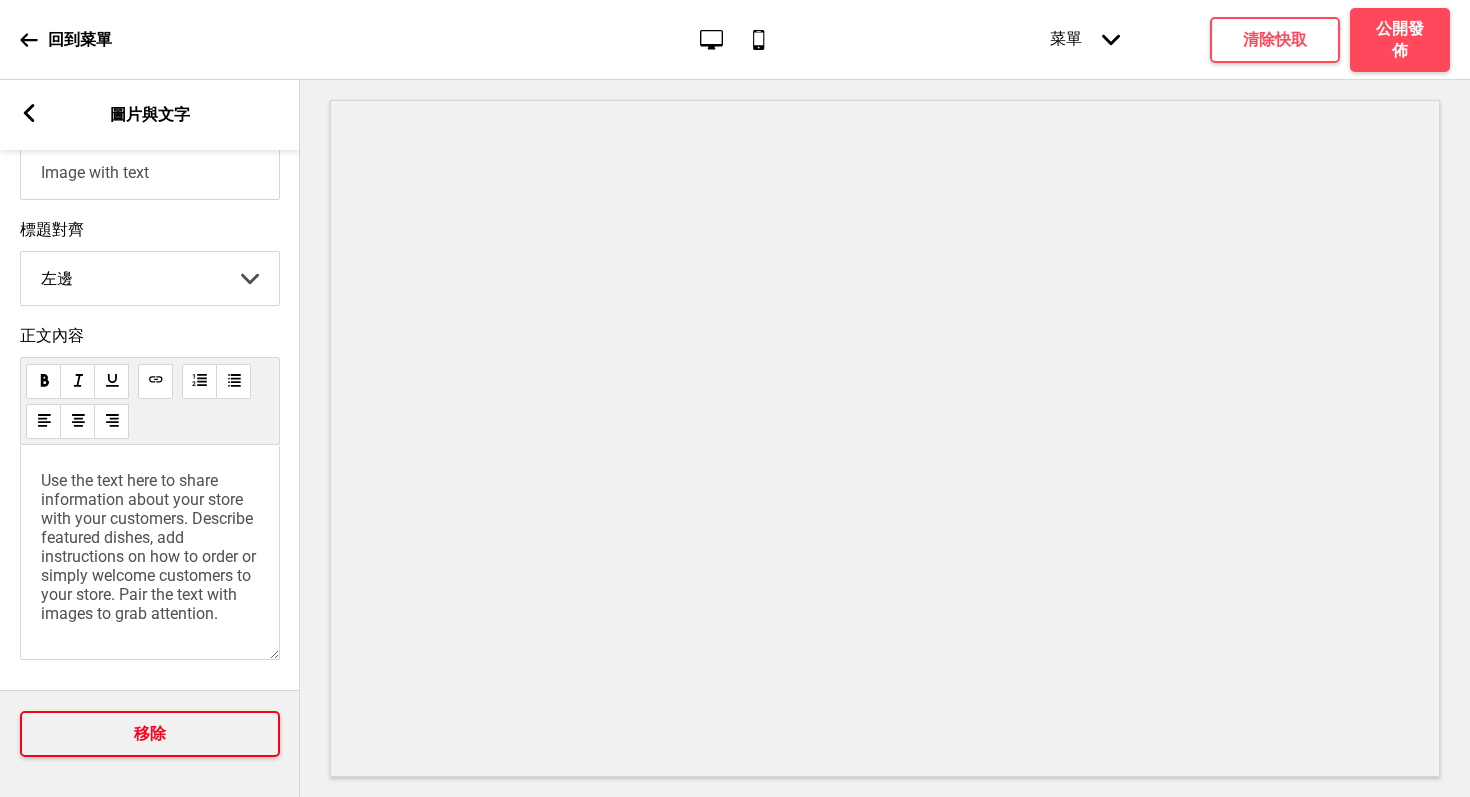 click on "移除" at bounding box center (150, 734) 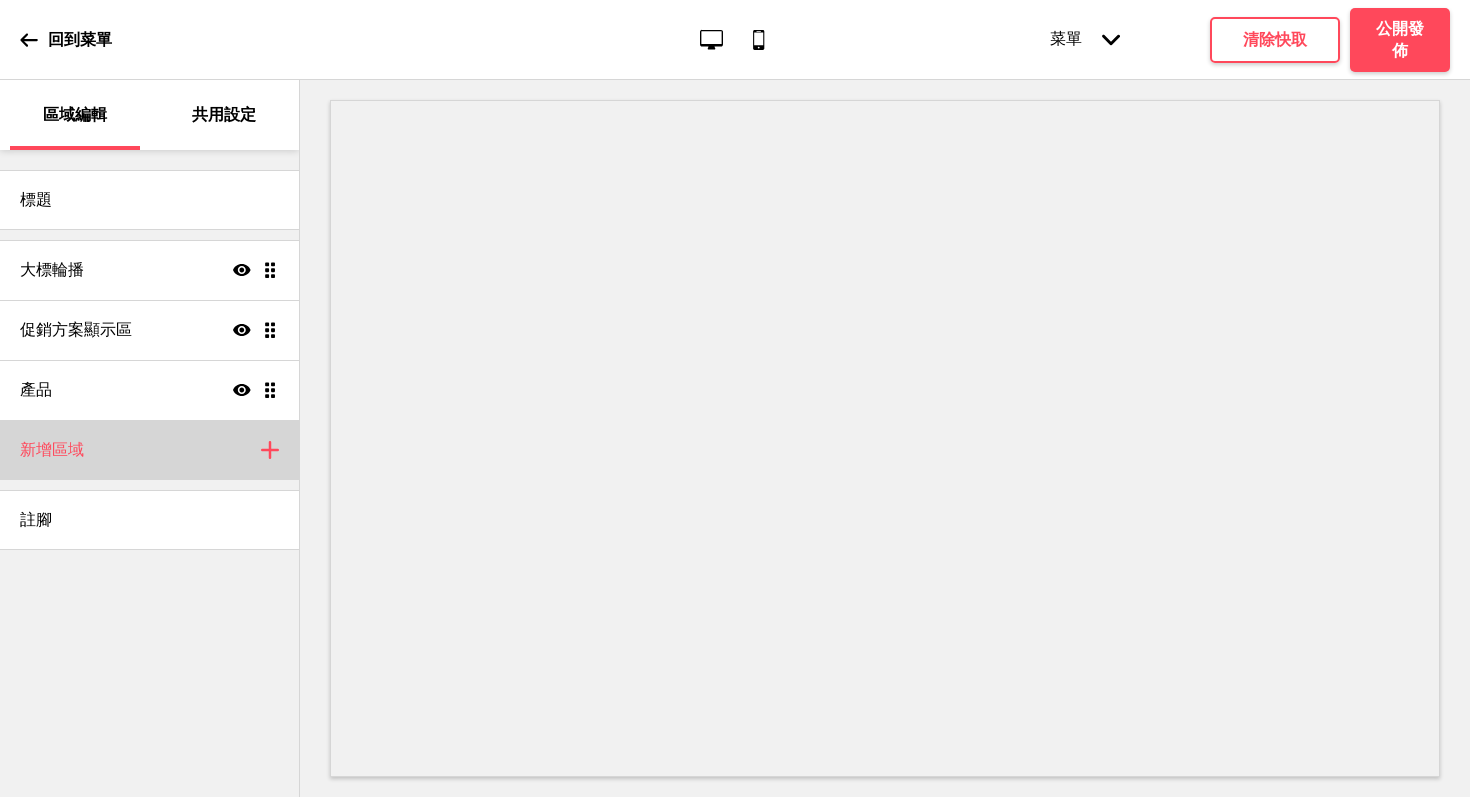 click on "新增區域 加上" at bounding box center [149, 450] 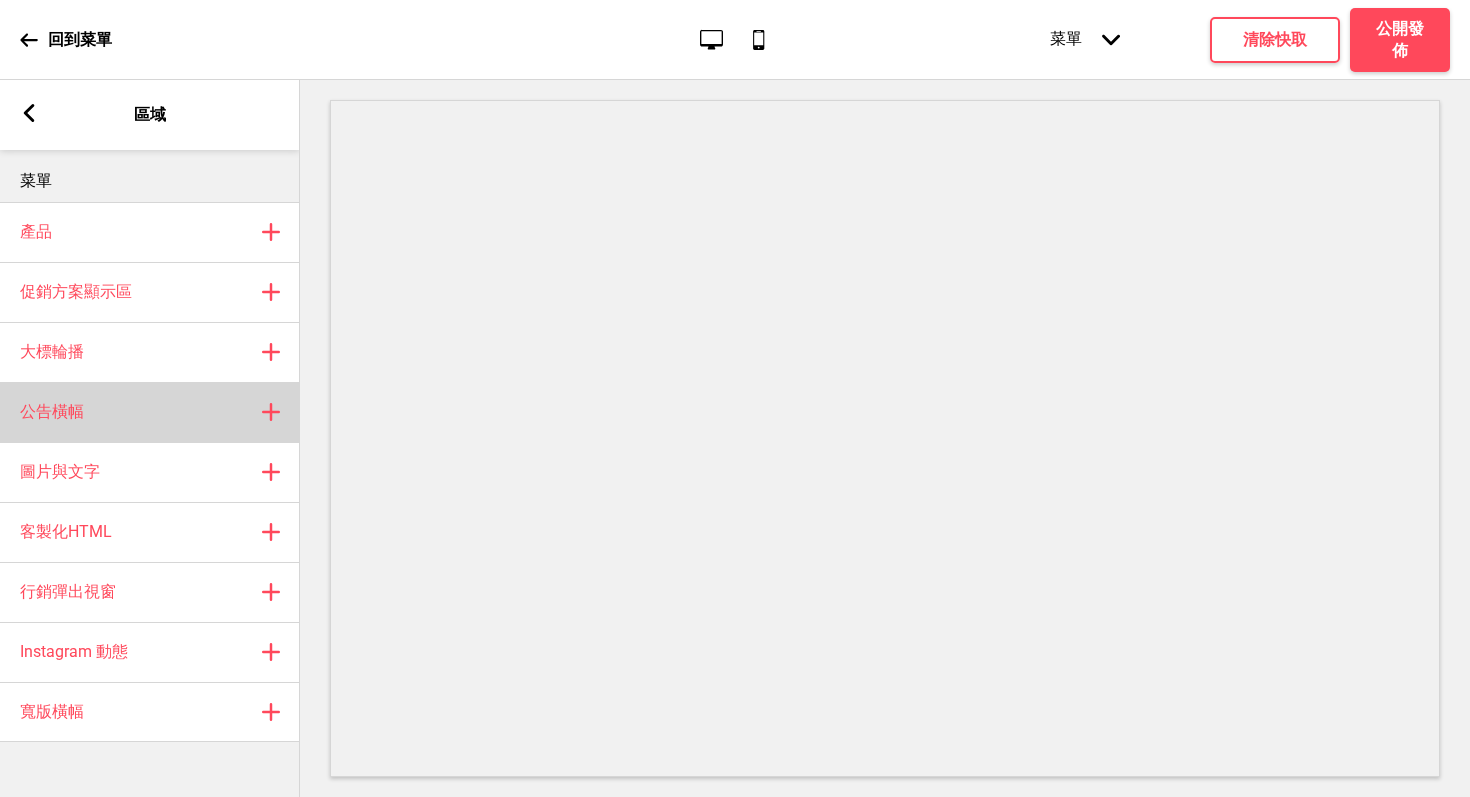 click at bounding box center (271, 232) 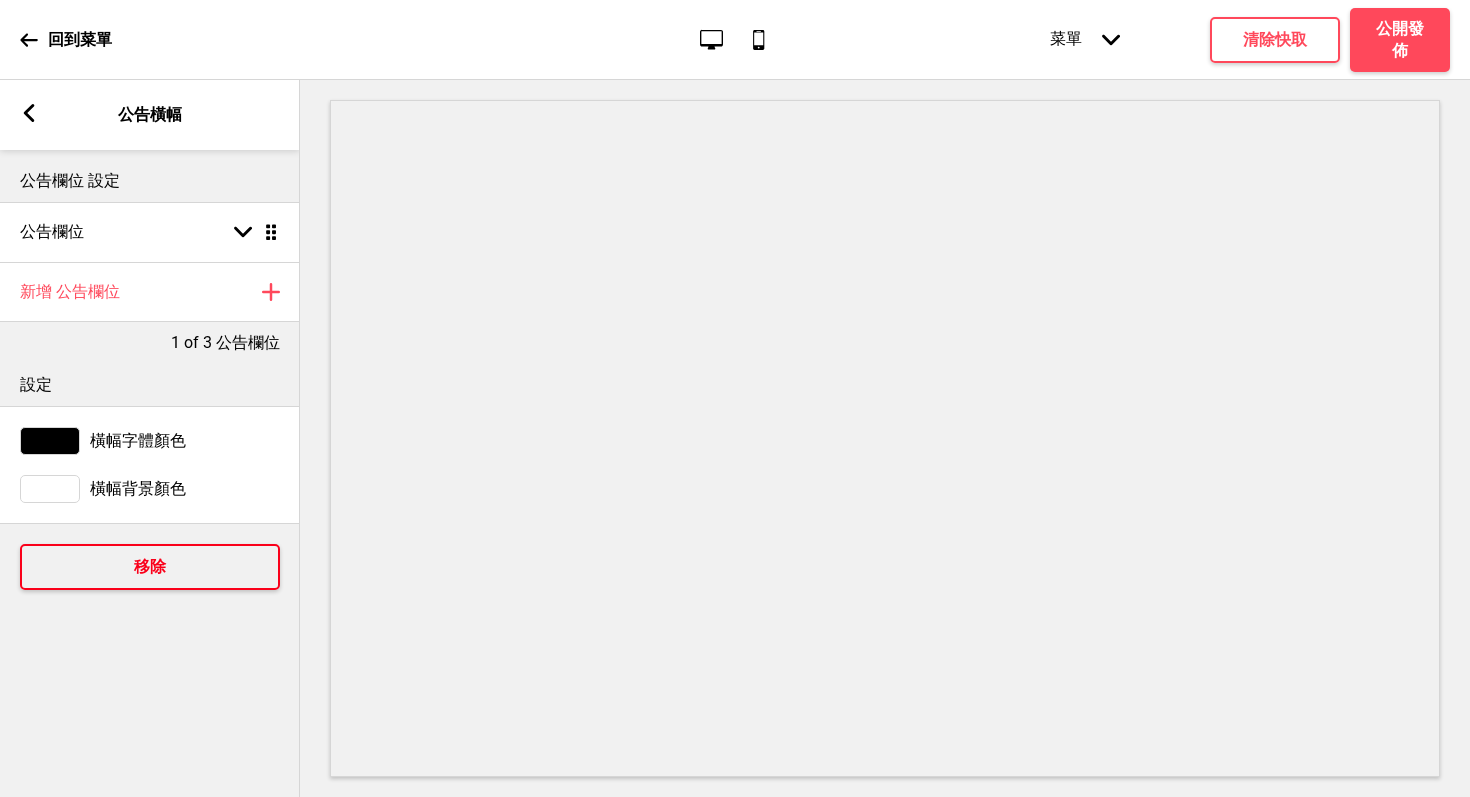 click on "移除" at bounding box center (150, 567) 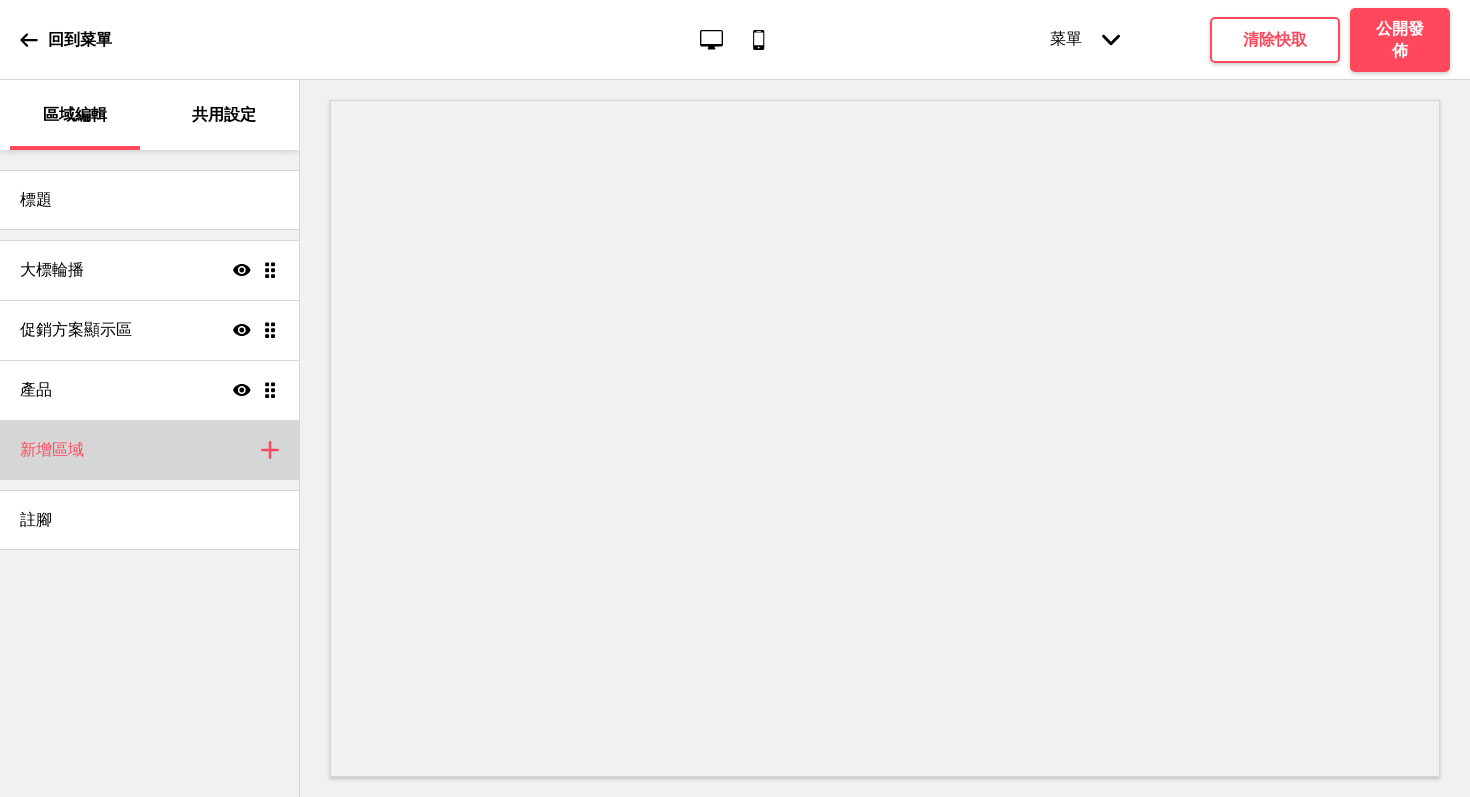 click on "新增區域 加上" at bounding box center (149, 450) 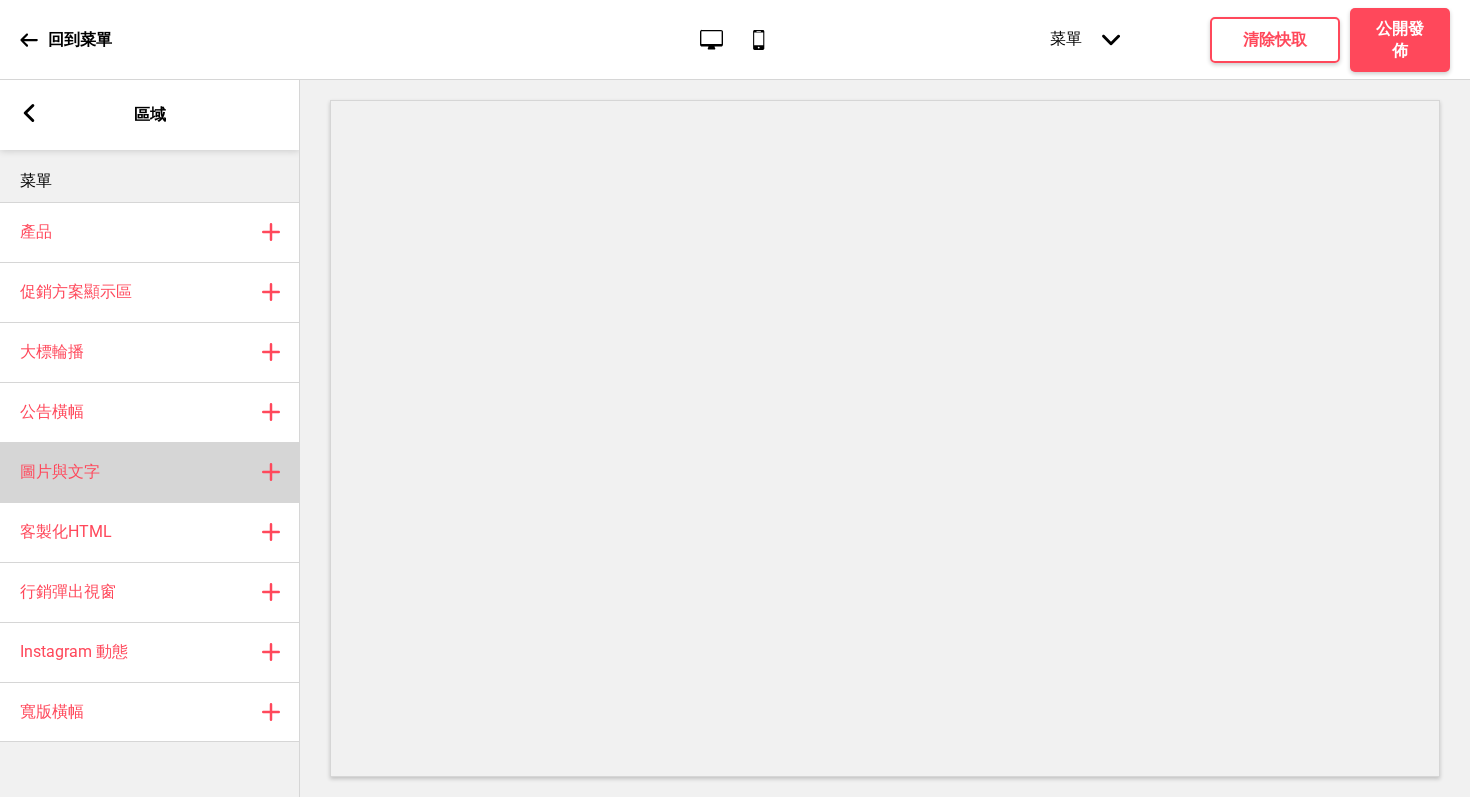 click on "圖片與文字 加上" at bounding box center [150, 472] 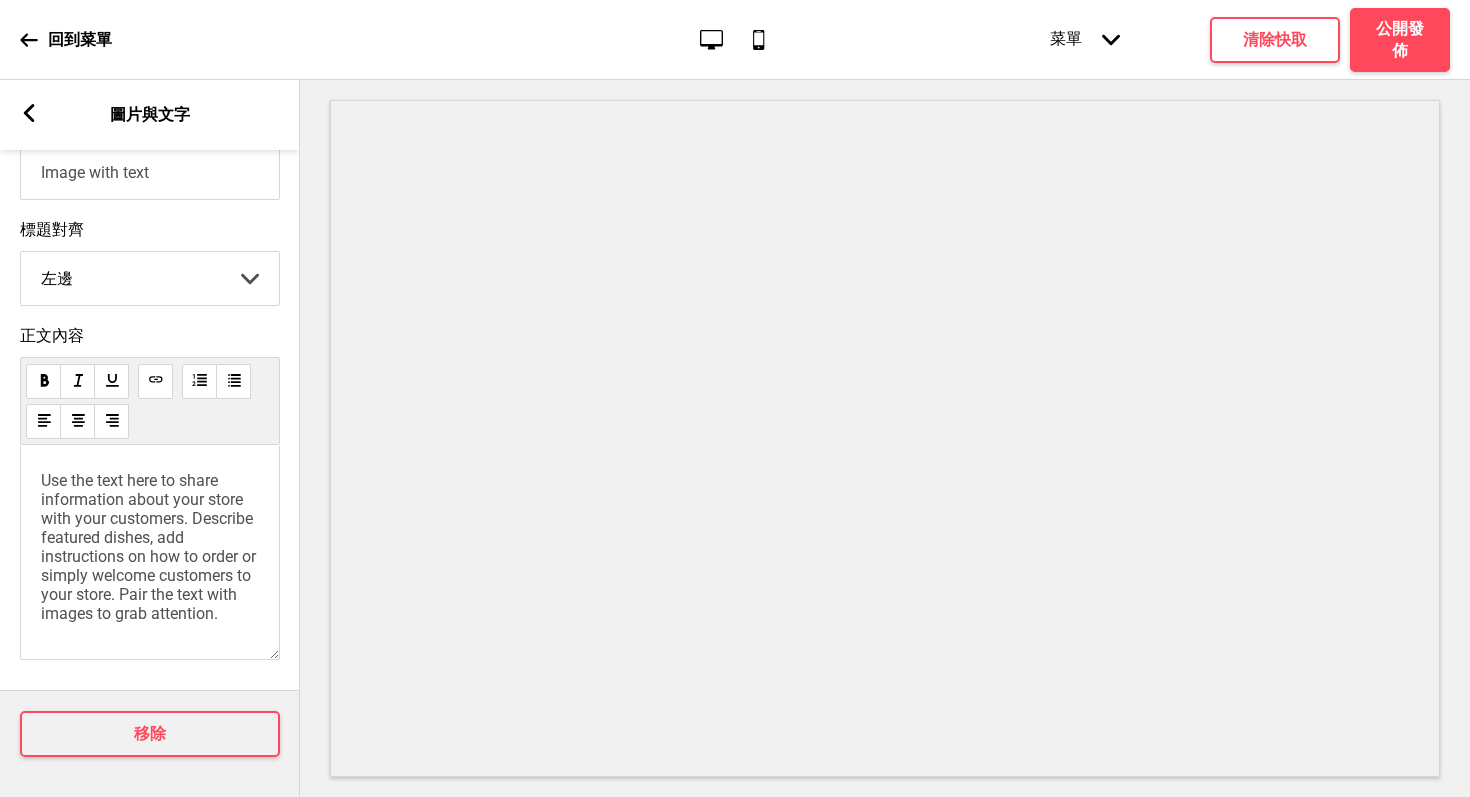 scroll, scrollTop: 0, scrollLeft: 0, axis: both 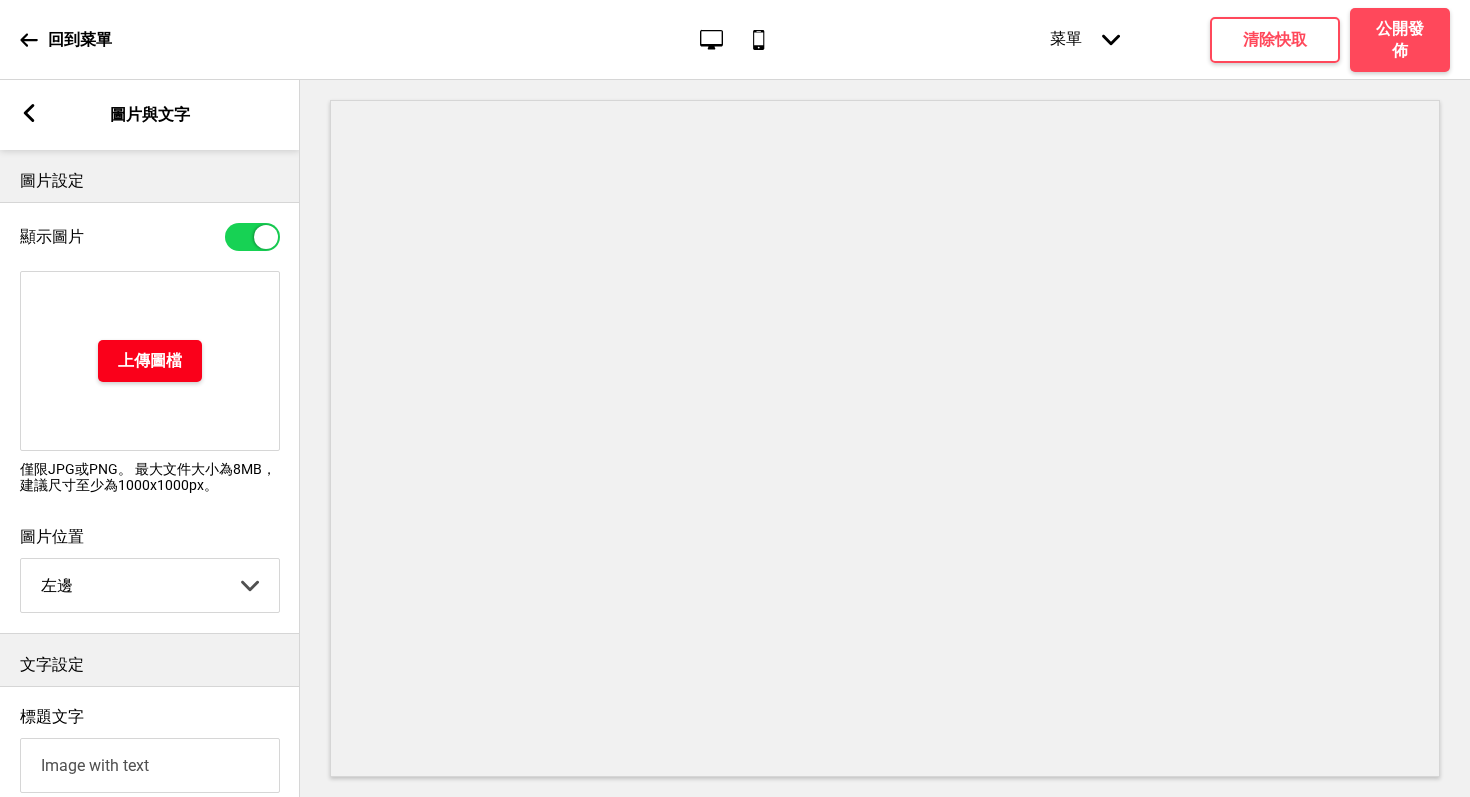 click on "上傳圖檔" at bounding box center (150, 361) 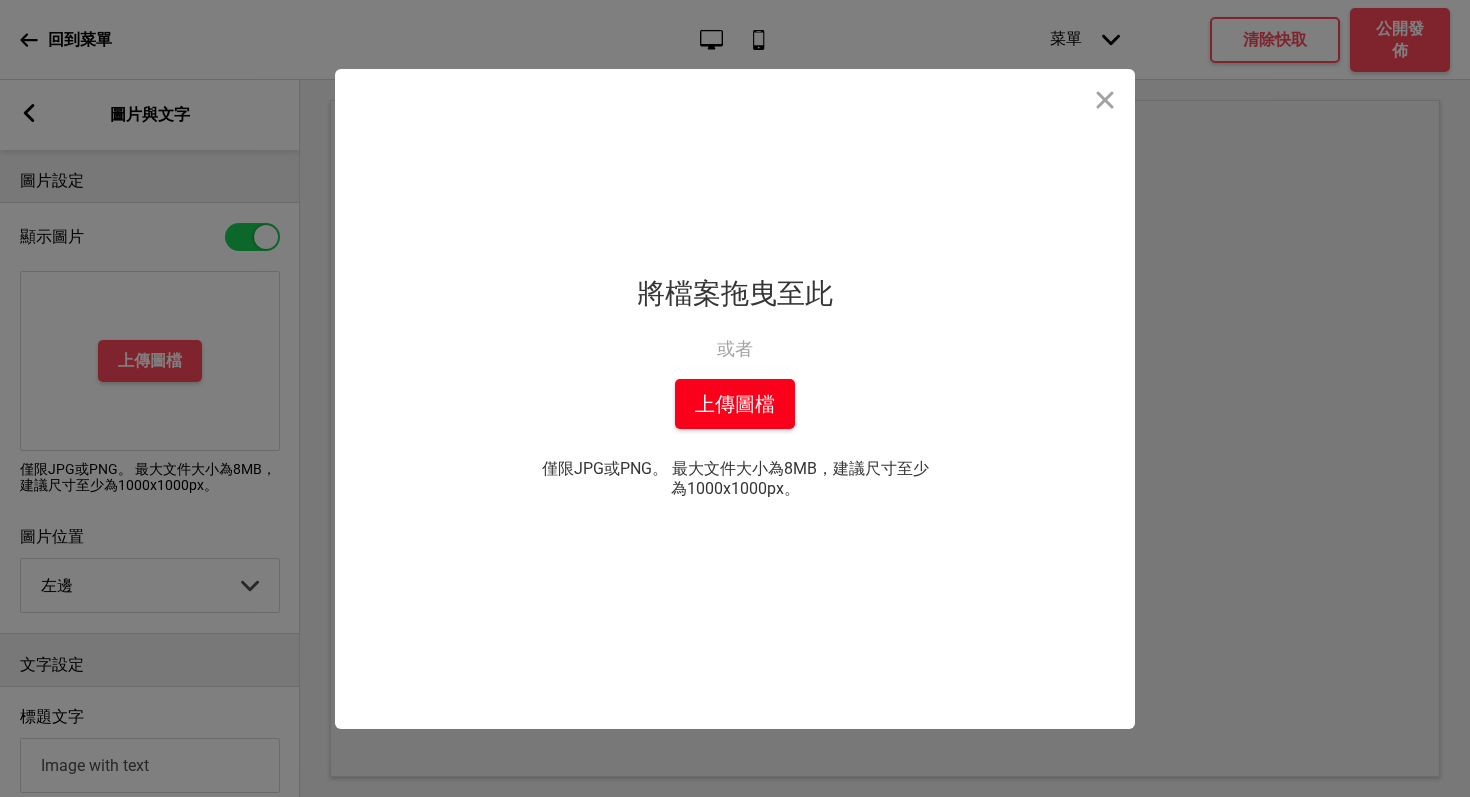 click on "上傳圖檔" at bounding box center (735, 404) 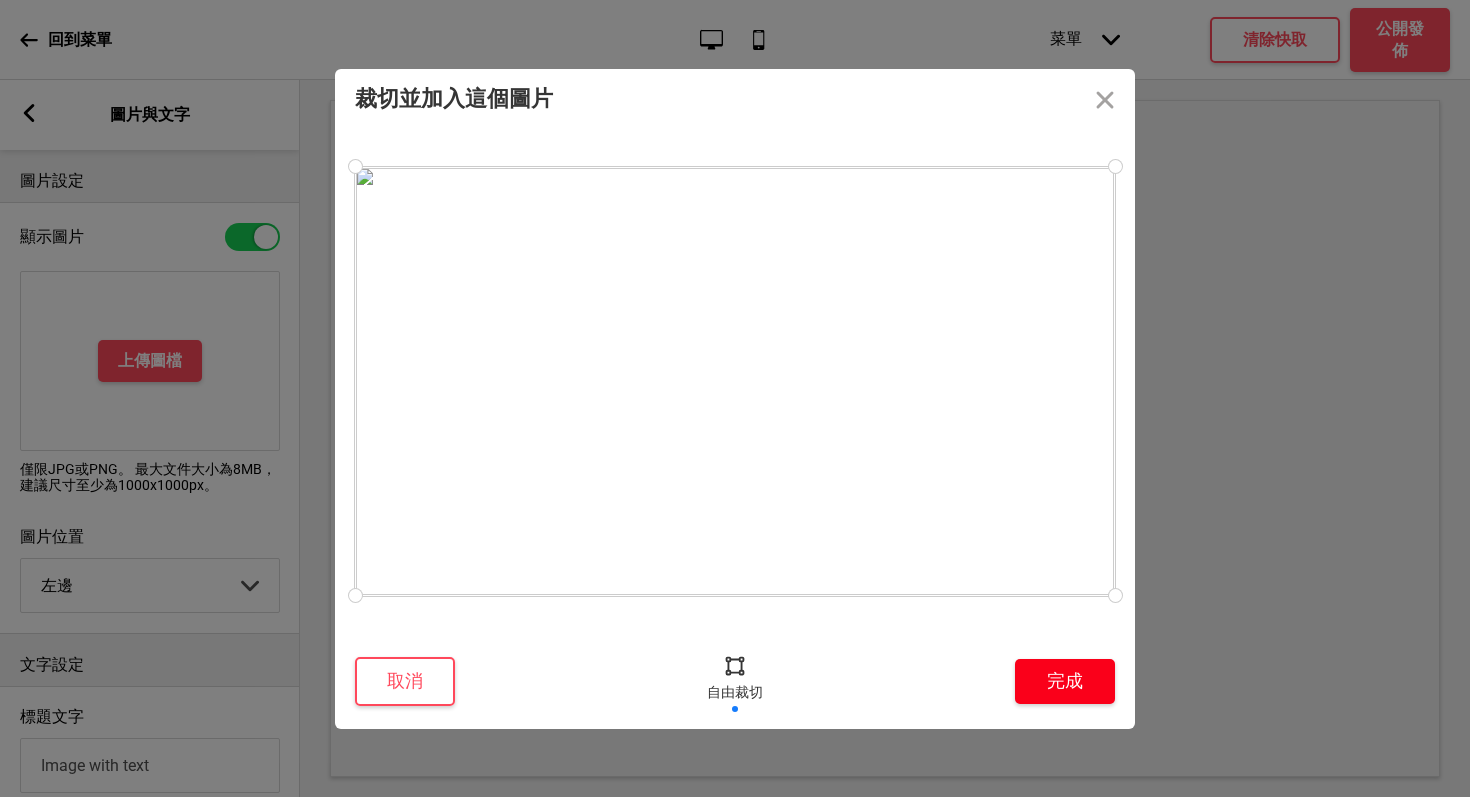 click on "完成" at bounding box center (1065, 681) 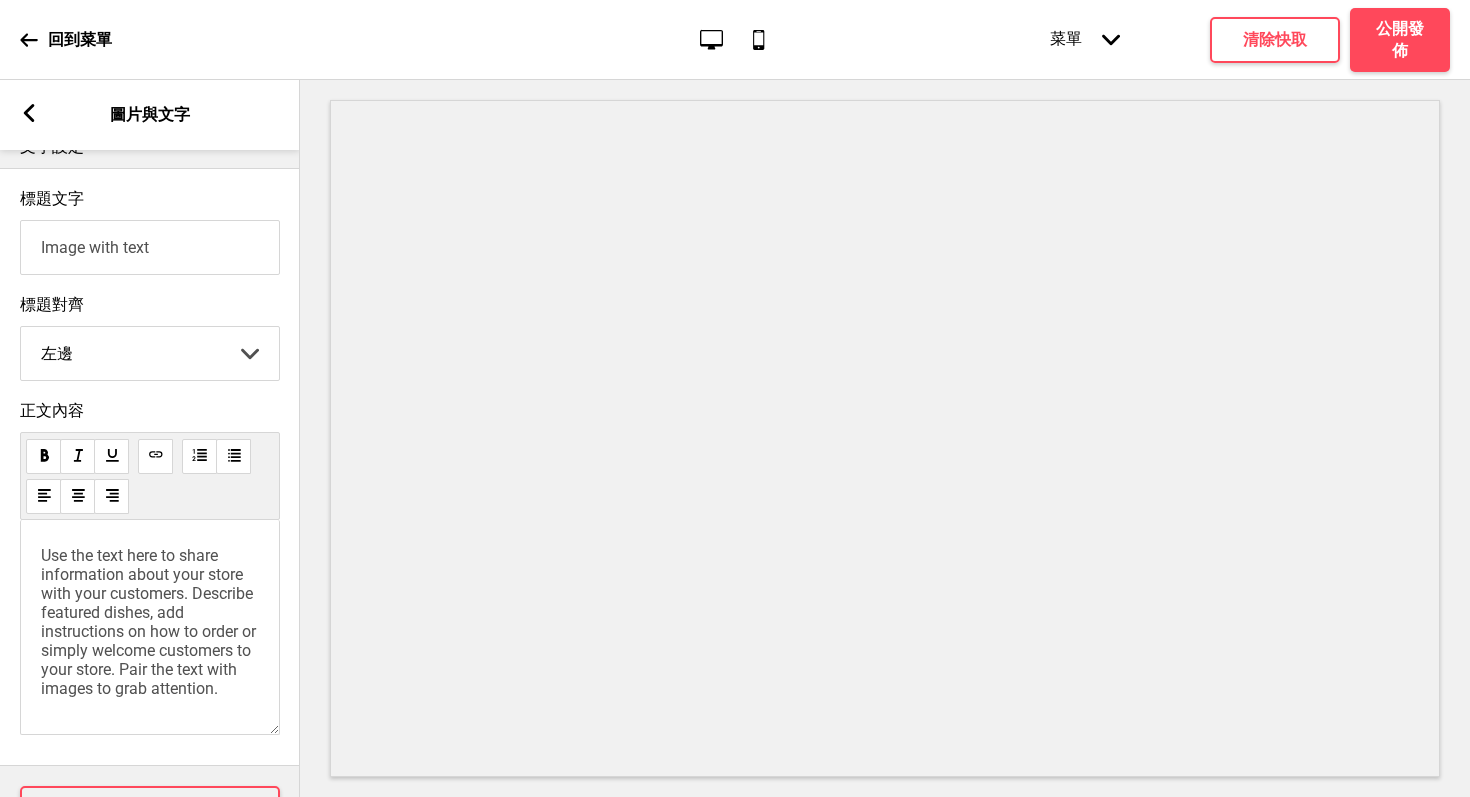 scroll, scrollTop: 427, scrollLeft: 0, axis: vertical 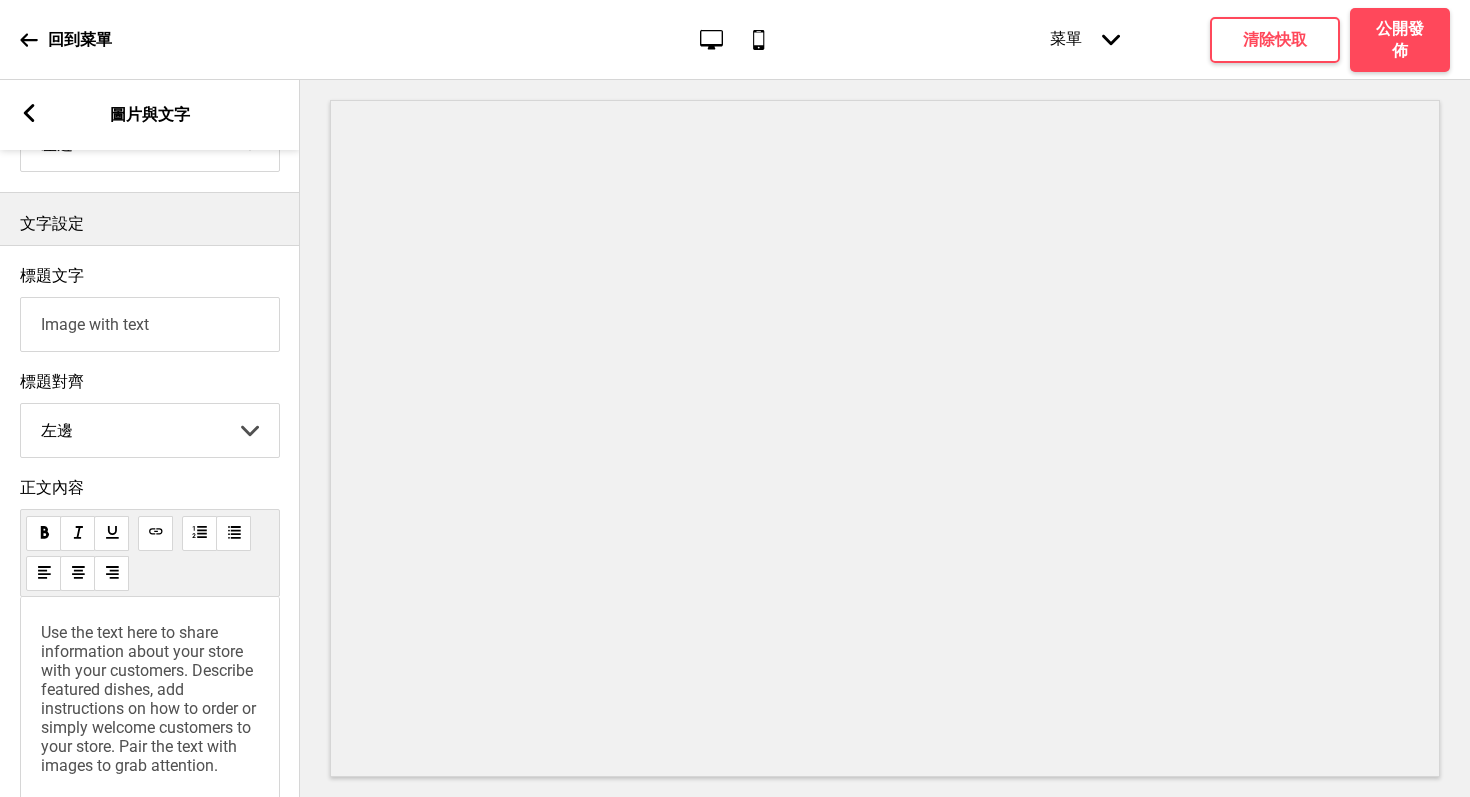 click on "Image with text" at bounding box center (150, 324) 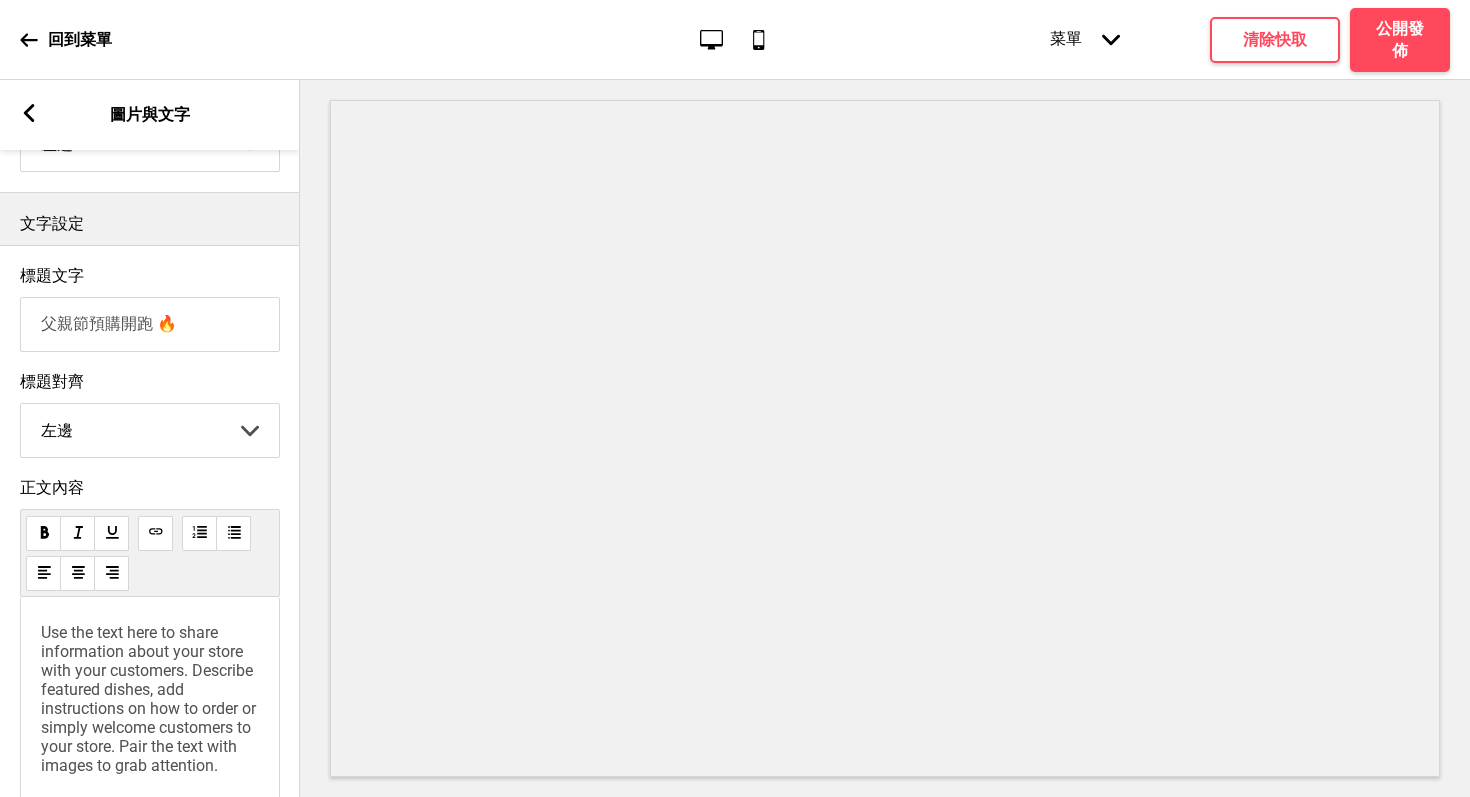 click on "父親節預購開跑 🔥" at bounding box center [150, 324] 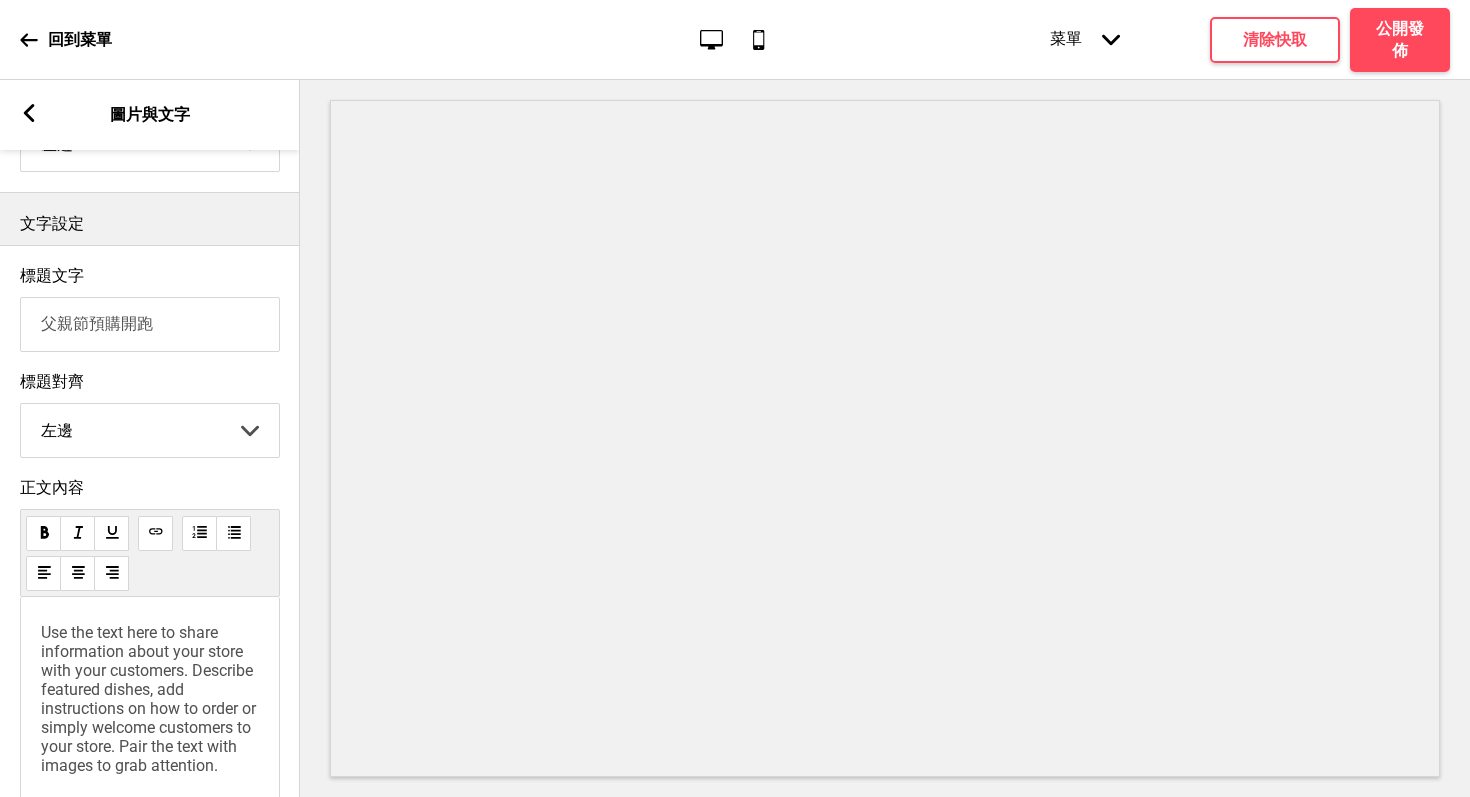 type on "父親節預購開跑" 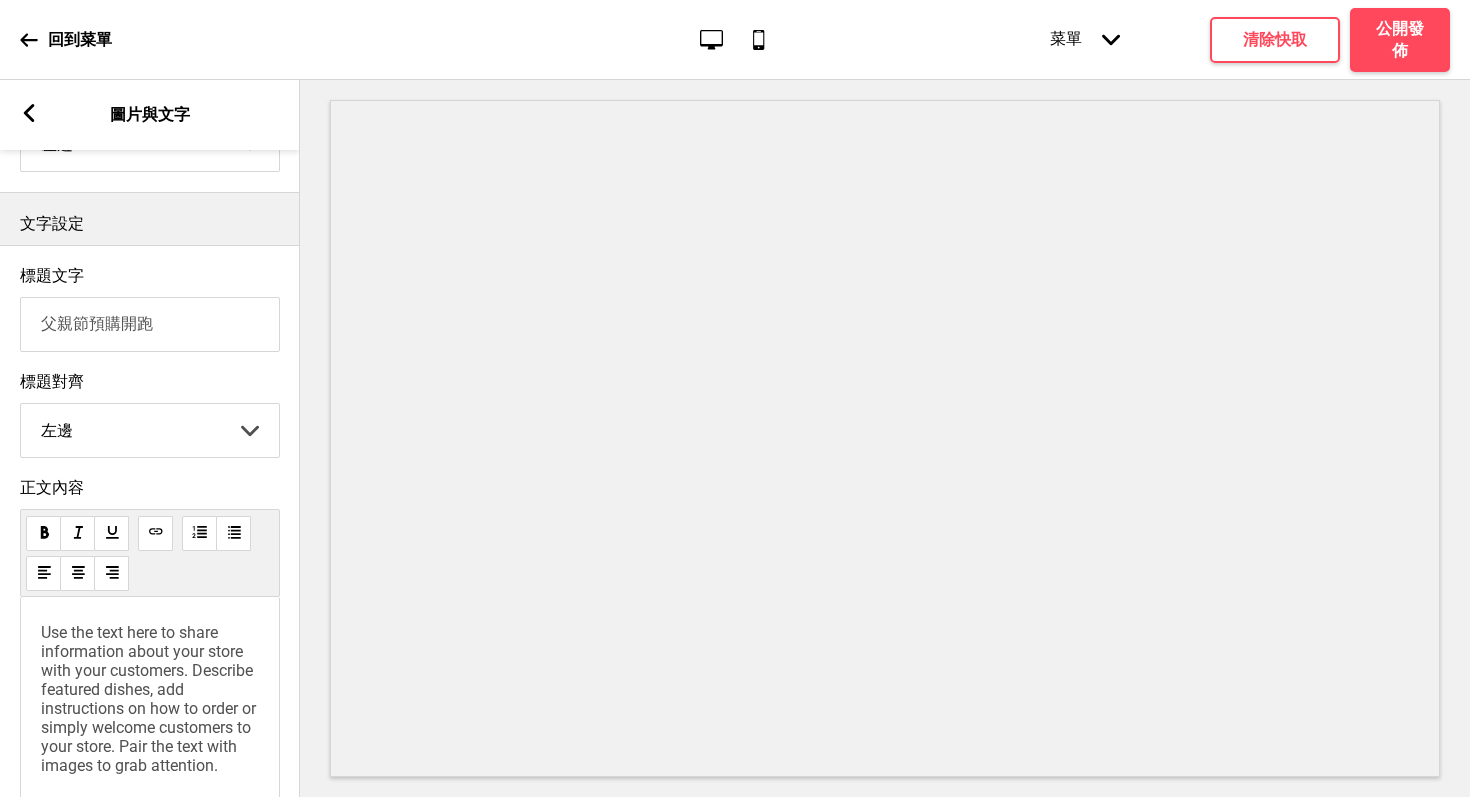 click on "Use the text here to share information about your store with your customers. Describe featured dishes, add instructions on how to order or simply welcome customers to your store. Pair the text with images to grab attention." at bounding box center (150, 699) 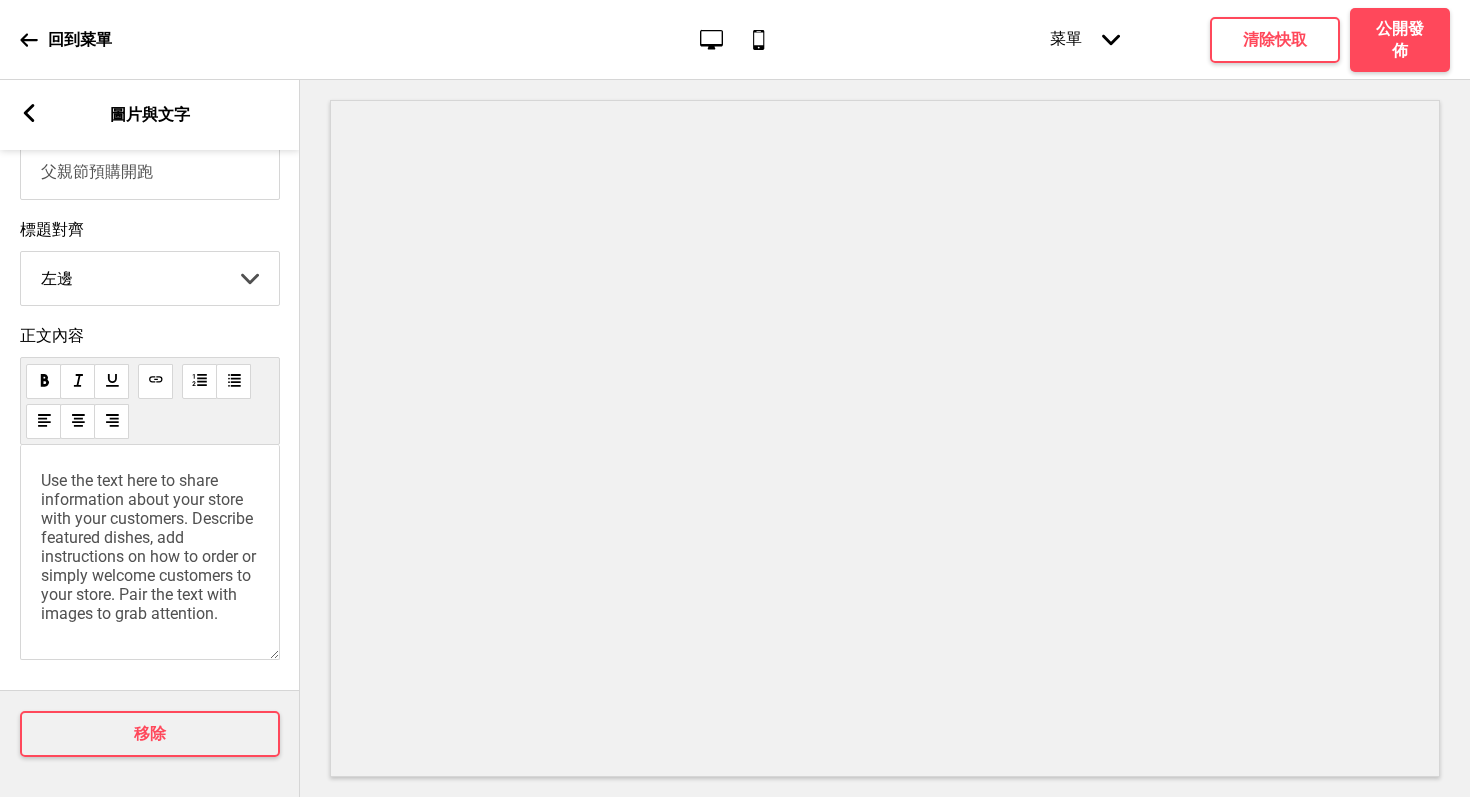 scroll, scrollTop: 599, scrollLeft: 0, axis: vertical 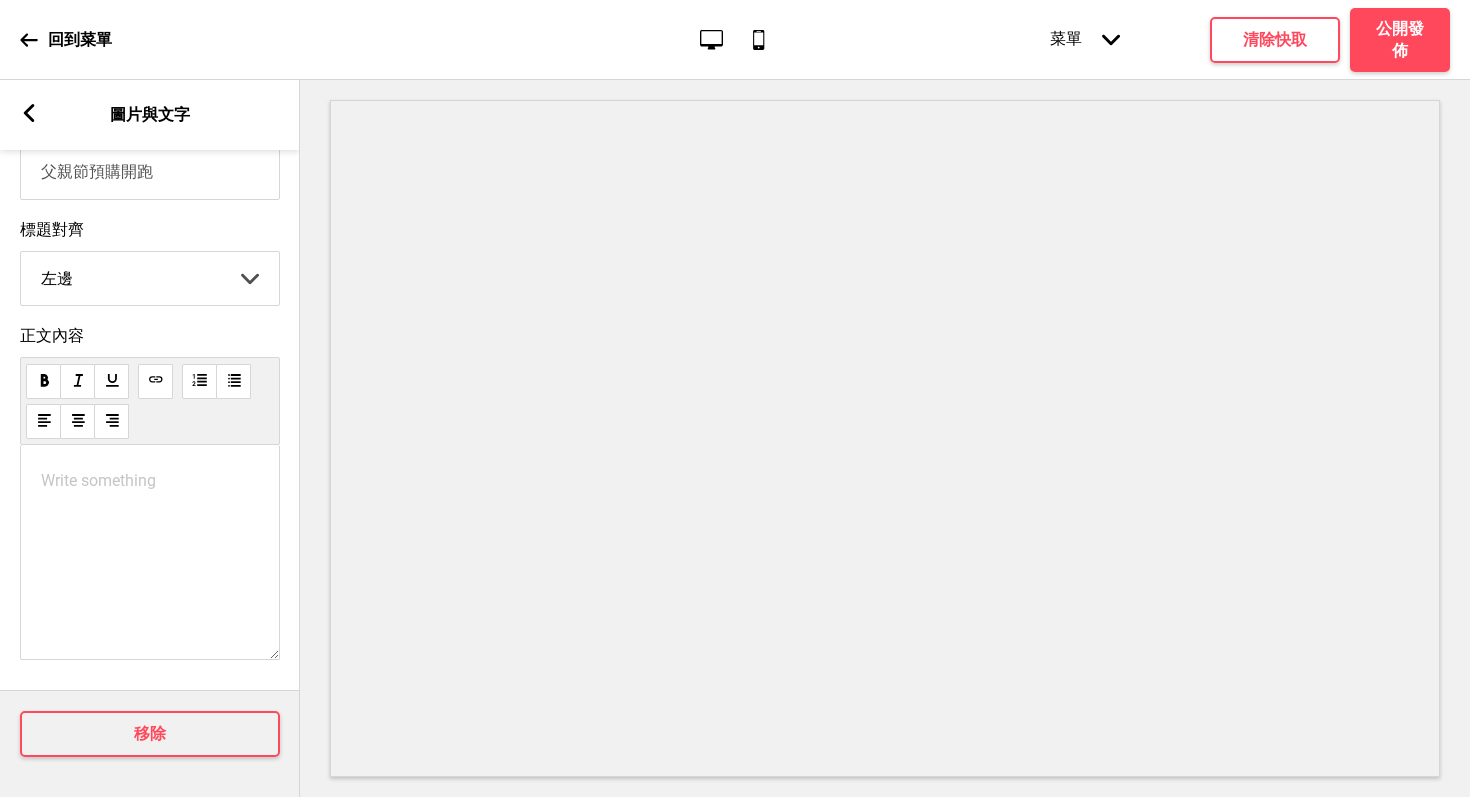 click on "Write something ﻿" at bounding box center [150, 552] 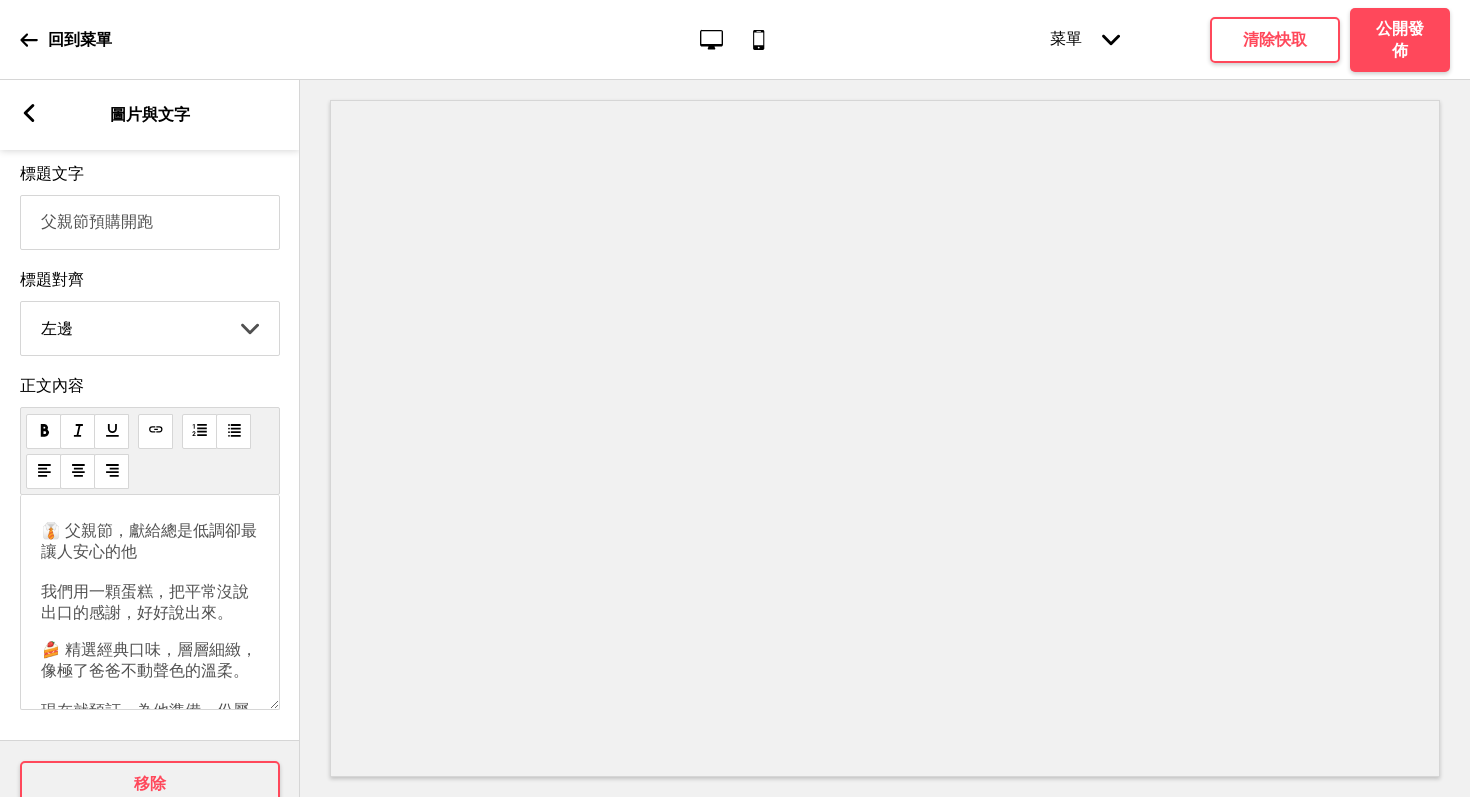 scroll, scrollTop: 531, scrollLeft: 0, axis: vertical 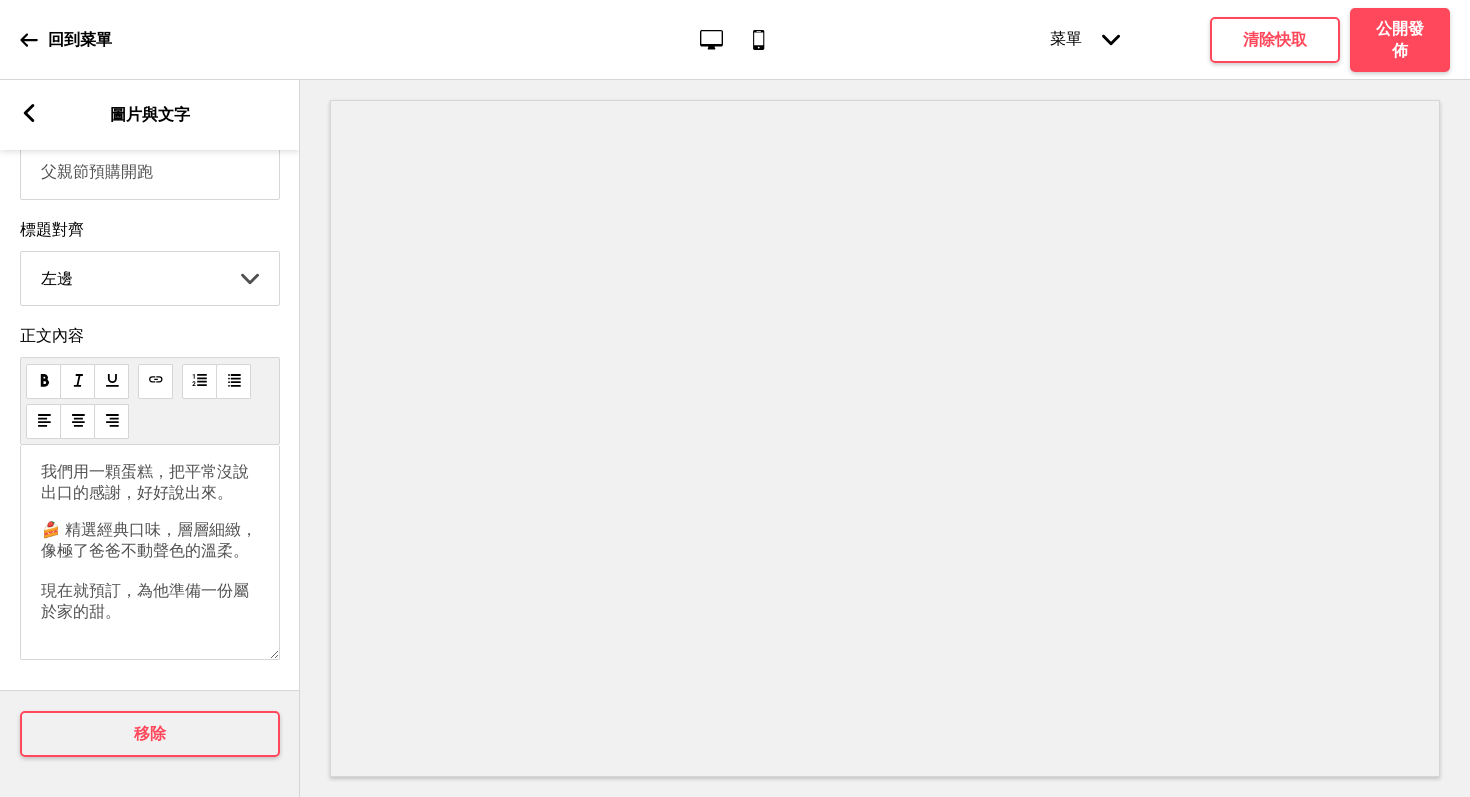 click on "🍰 精選經典口味，層層細緻，像極了爸爸不動聲色的溫柔。
現在就預訂，為他準備一份屬於家的甜。" at bounding box center (149, 451) 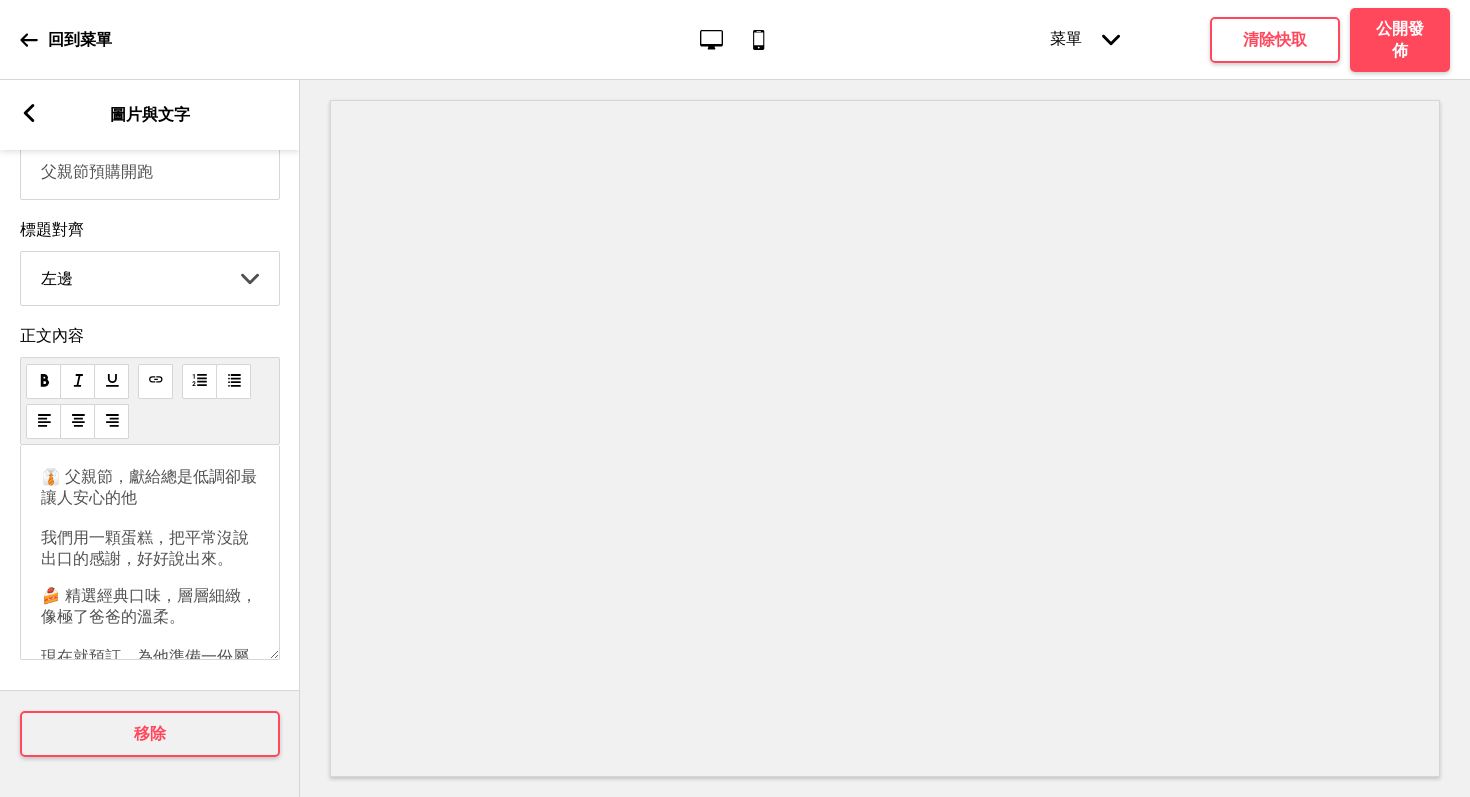 scroll, scrollTop: 0, scrollLeft: 0, axis: both 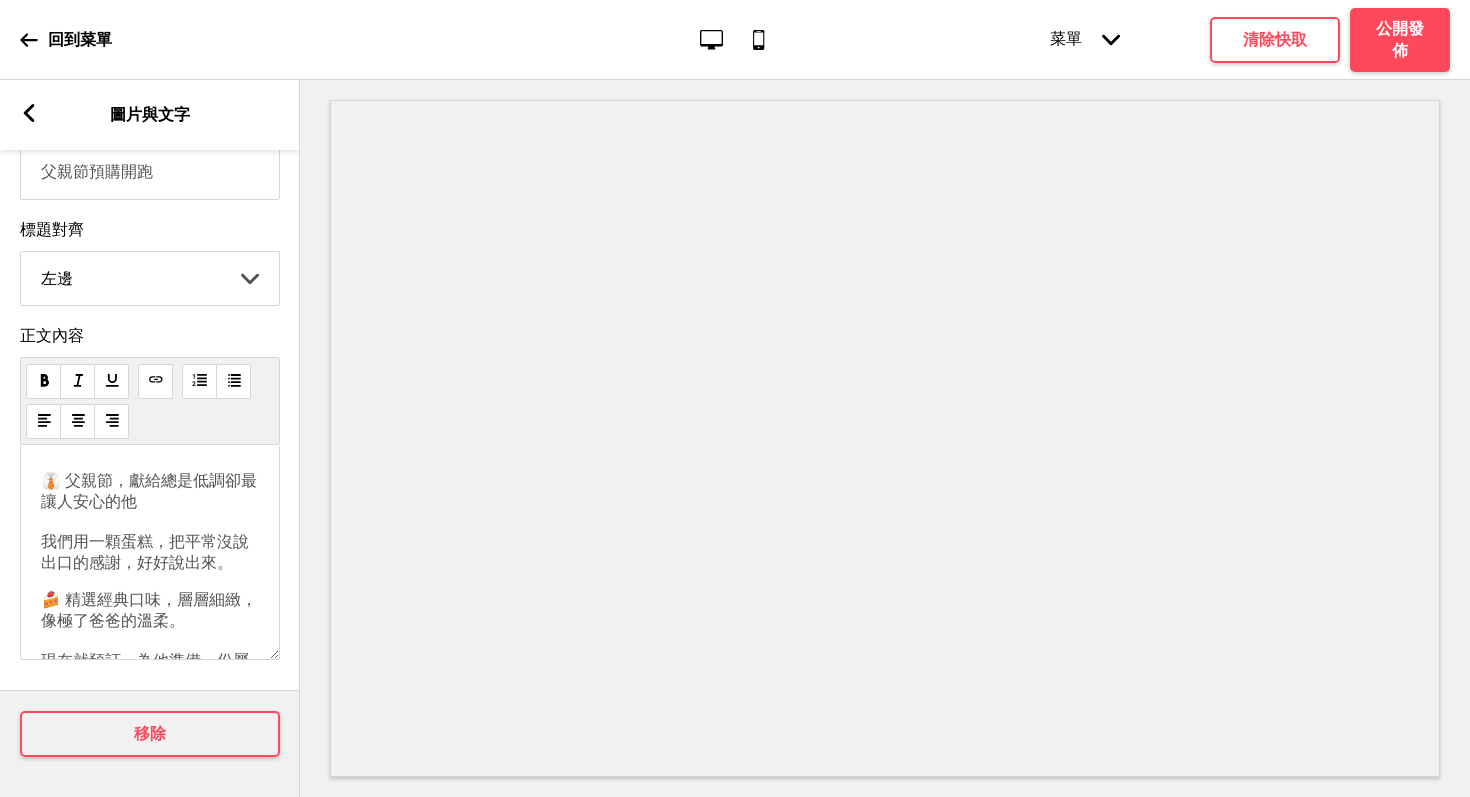 click on "👔 父親節，獻給總是低調卻最讓人安心的他
我們用一顆蛋糕，把平常沒說出口的感謝，好好說出來。" at bounding box center (149, 521) 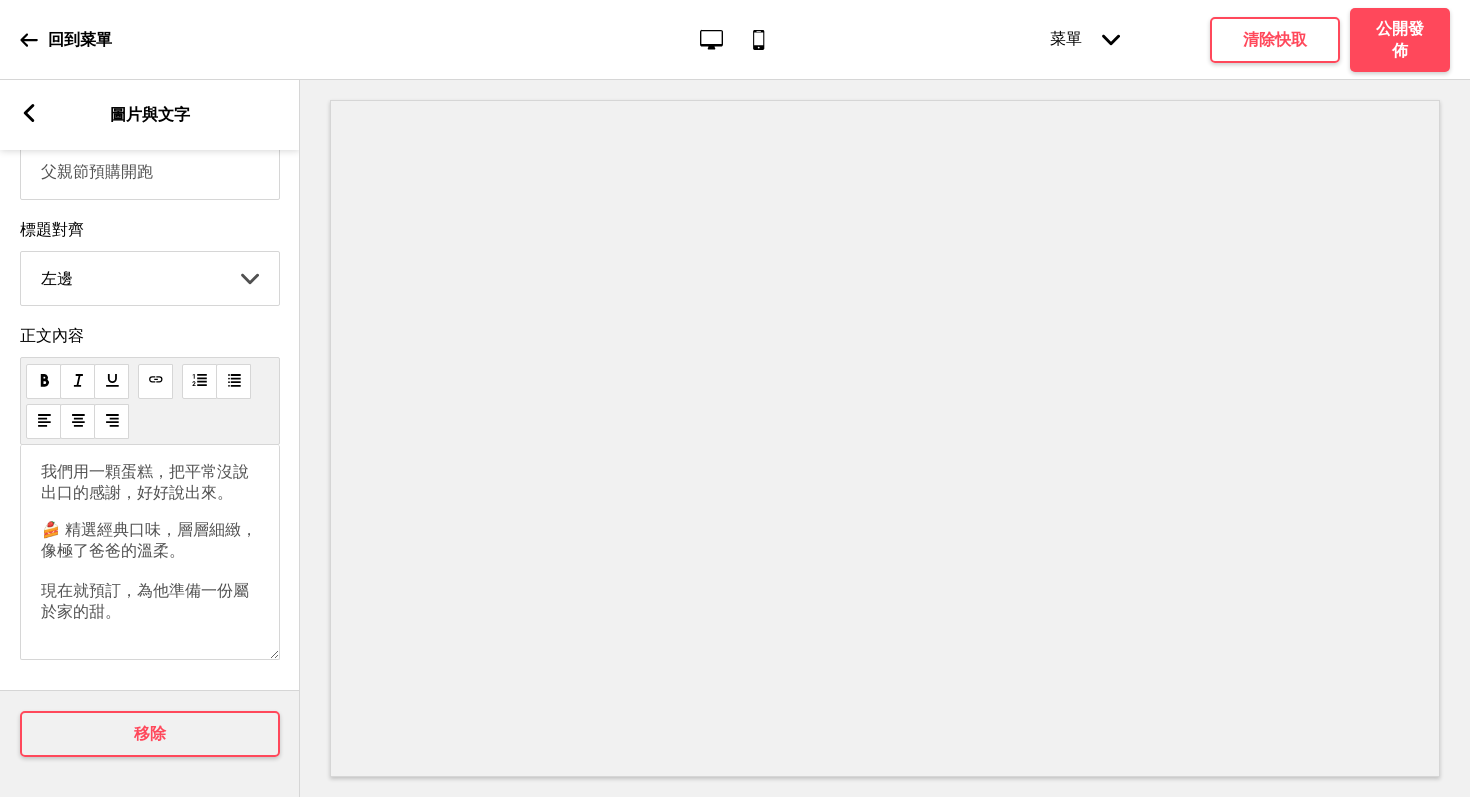 scroll, scrollTop: 0, scrollLeft: 0, axis: both 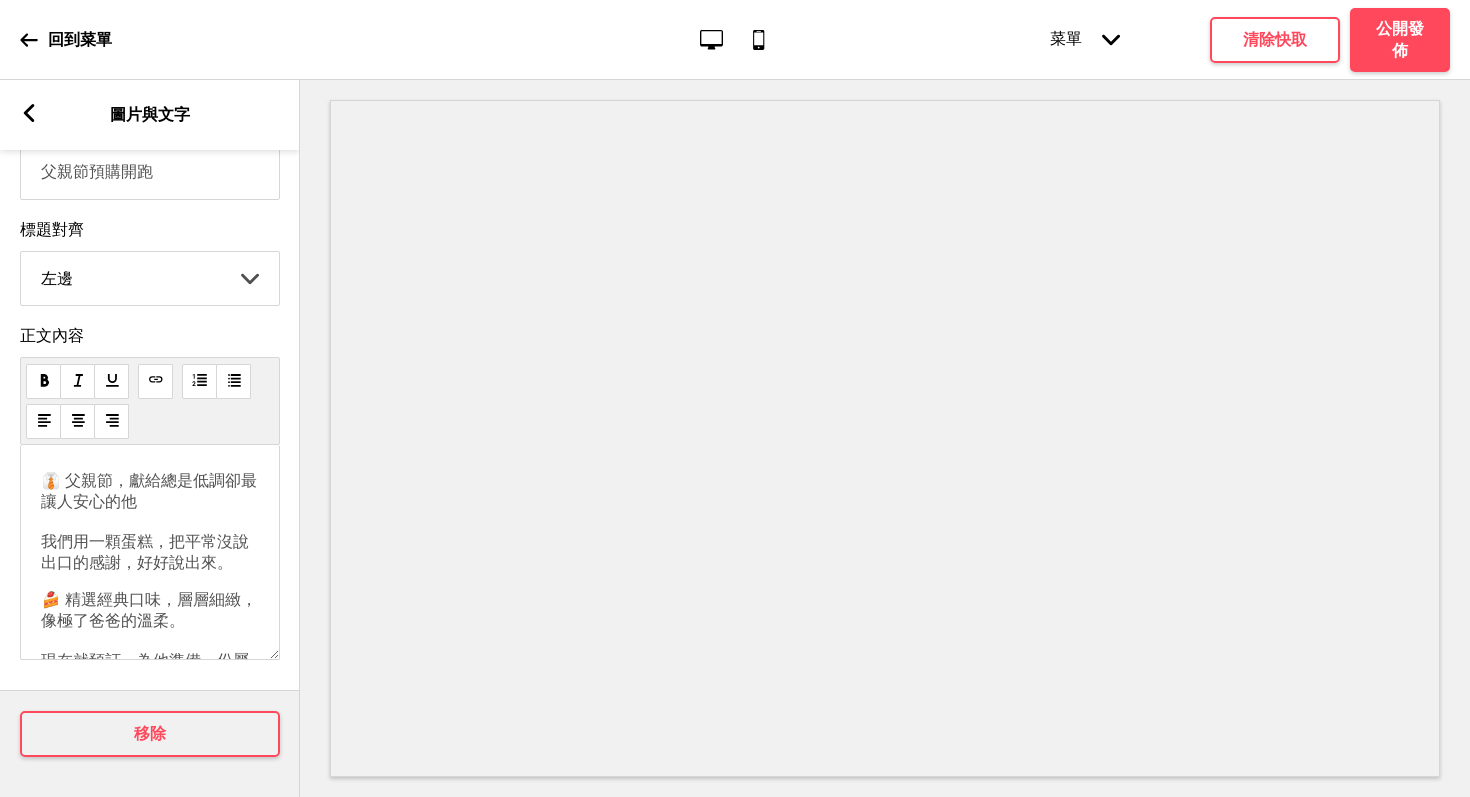 click on "👔 父親節，獻給總是低調卻最讓人安心的他
我們用一顆蛋糕，把平常沒說出口的感謝，好好說出來。" at bounding box center [149, 521] 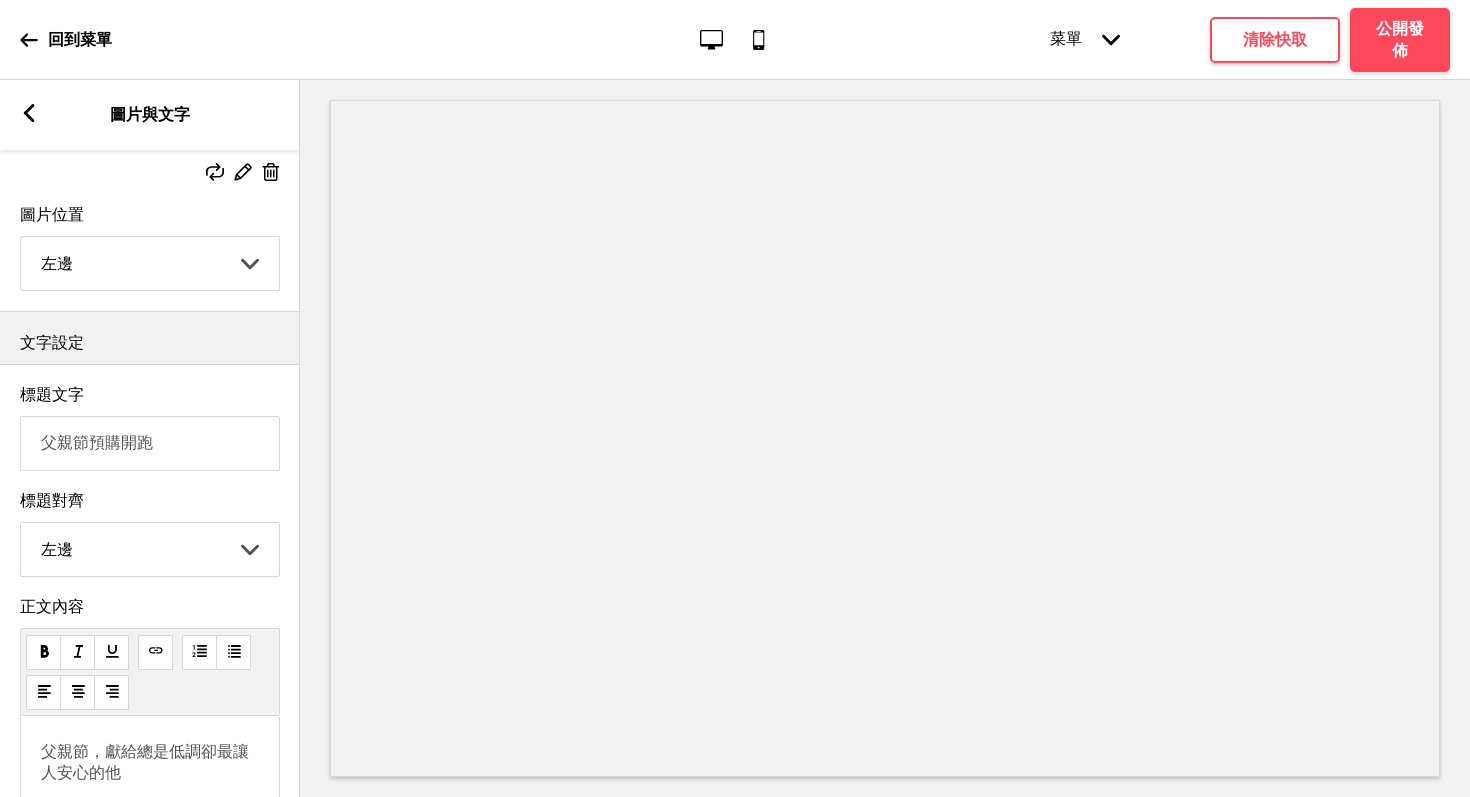 scroll, scrollTop: 0, scrollLeft: 0, axis: both 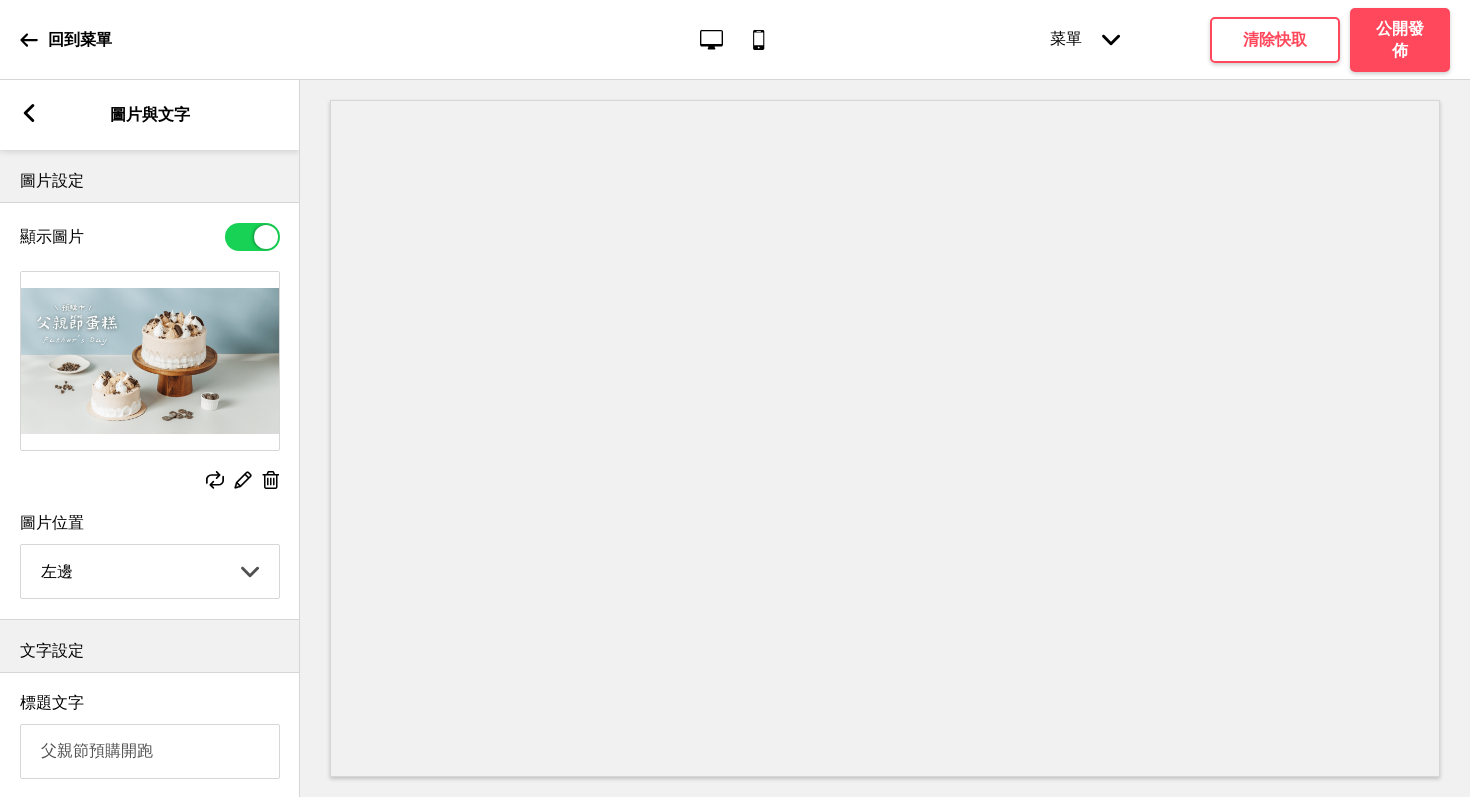 click at bounding box center [29, 113] 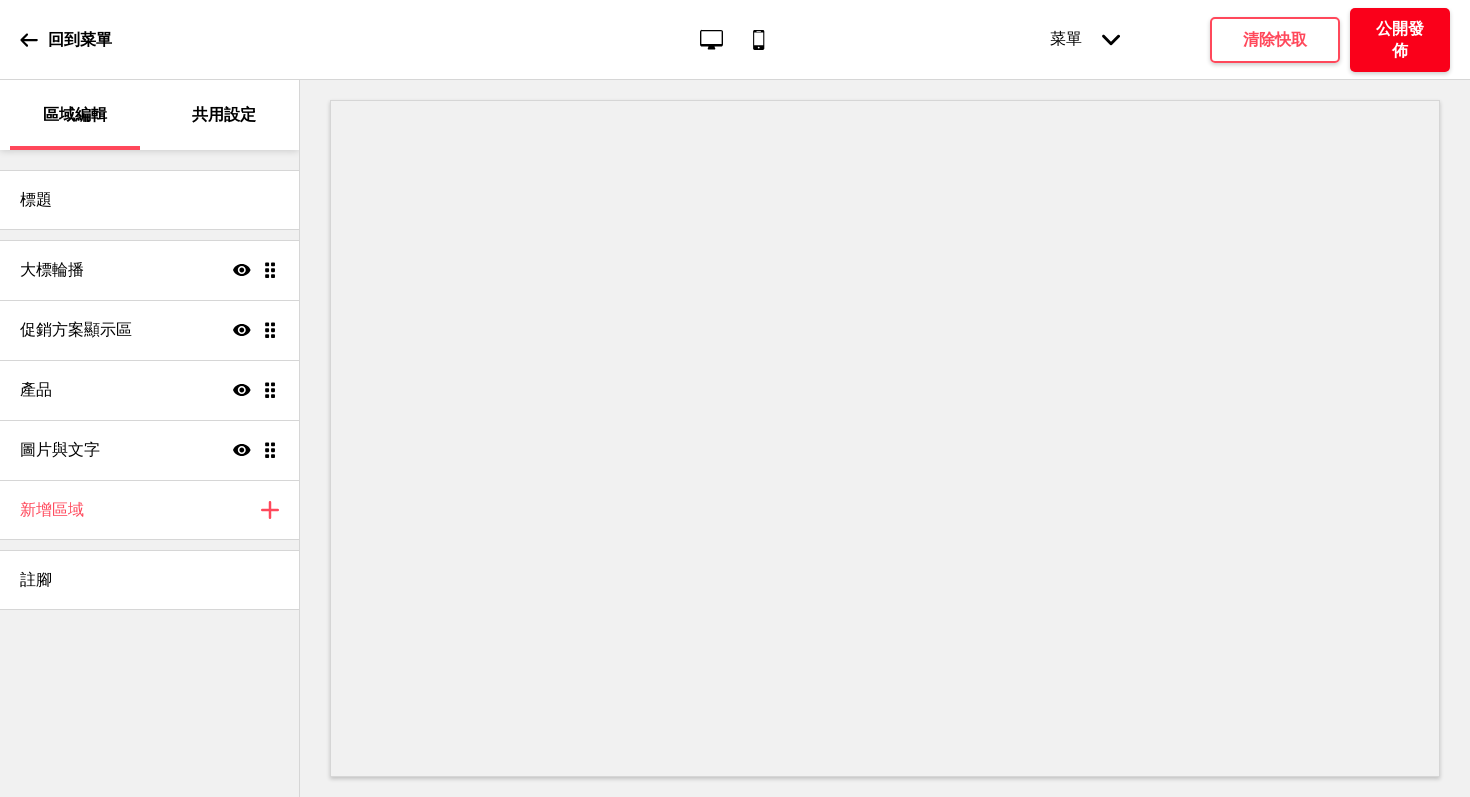 click on "公開發佈" at bounding box center (1400, 40) 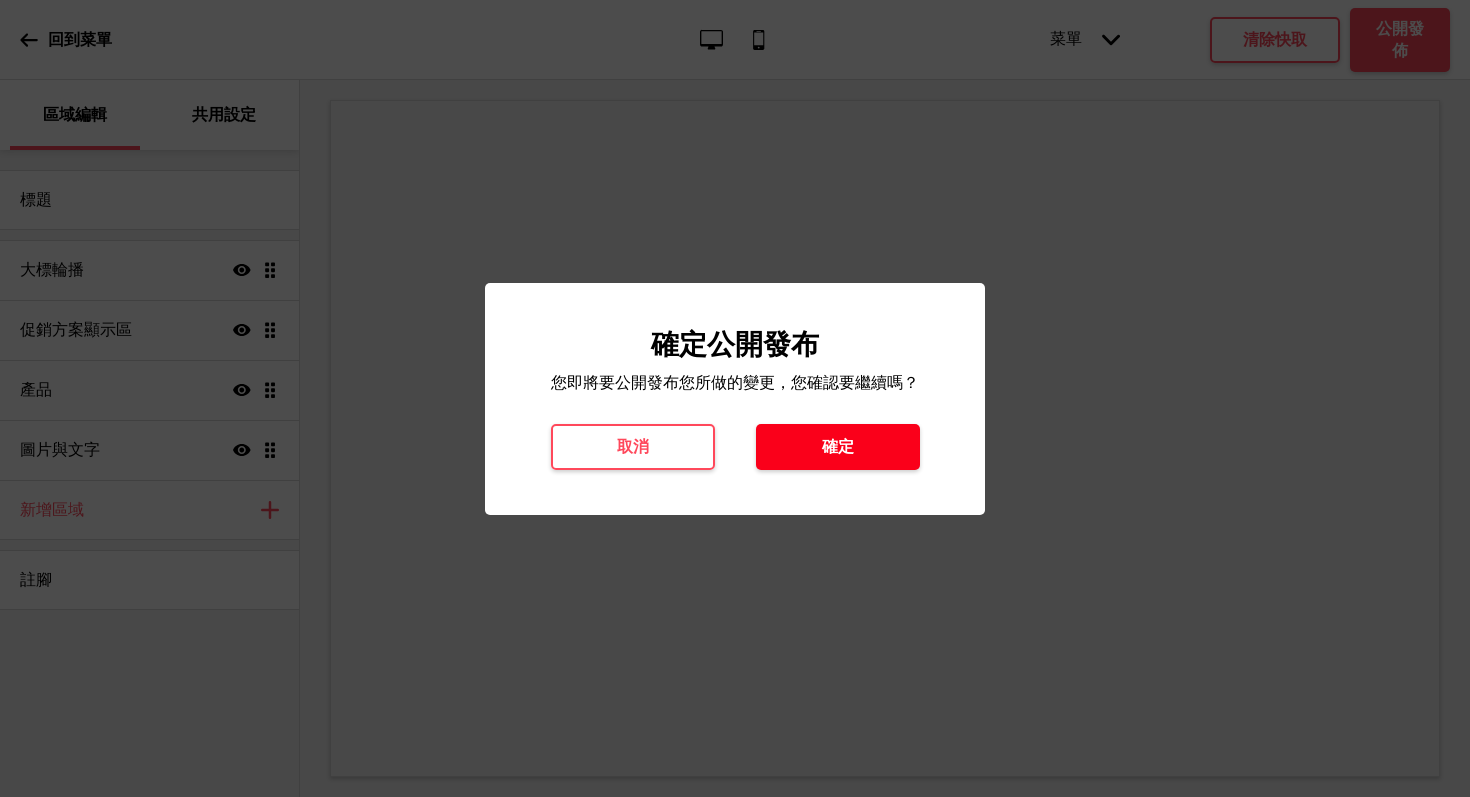 click on "確定" at bounding box center [838, 447] 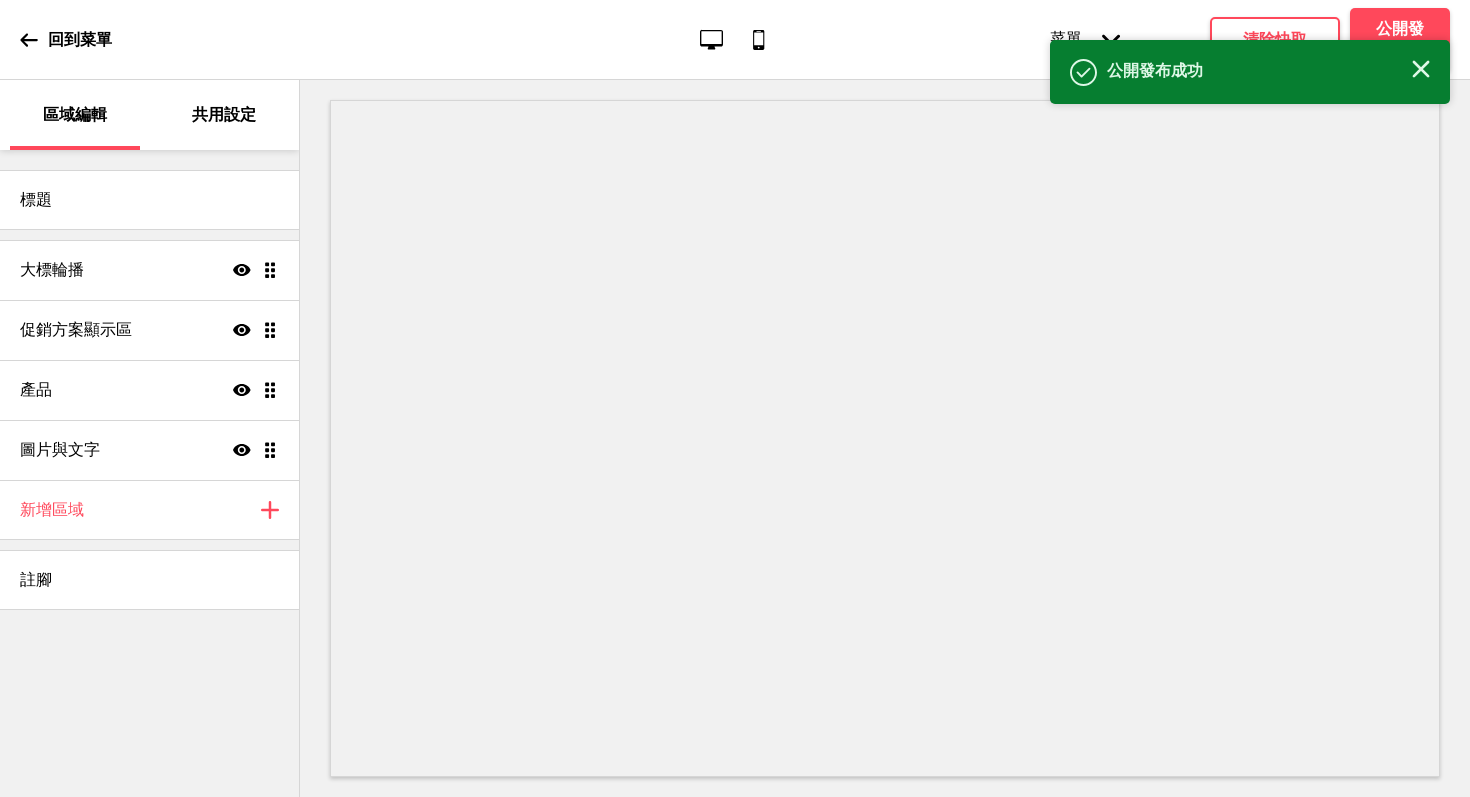 click at bounding box center [28, 39] 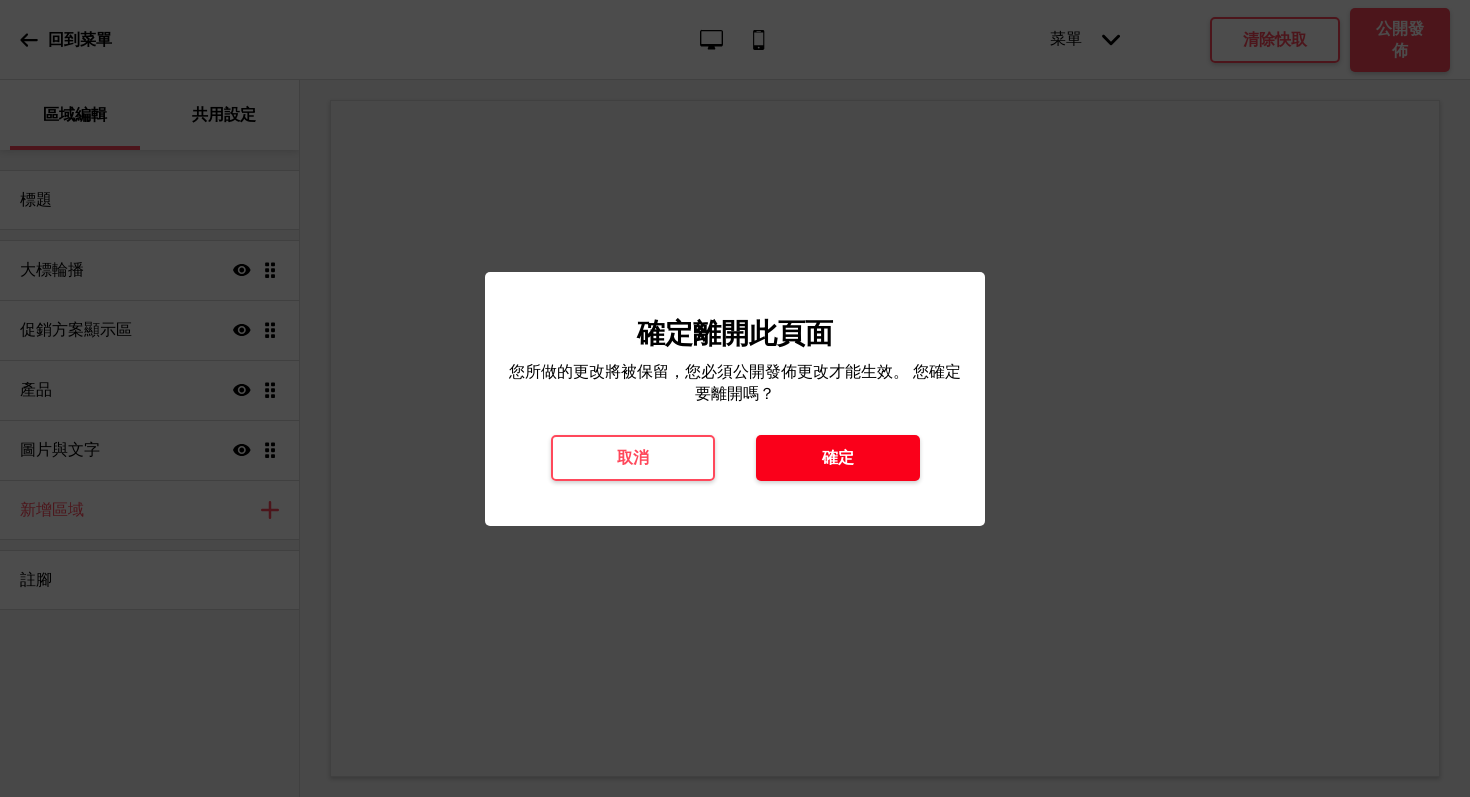 click on "確定" at bounding box center [838, 458] 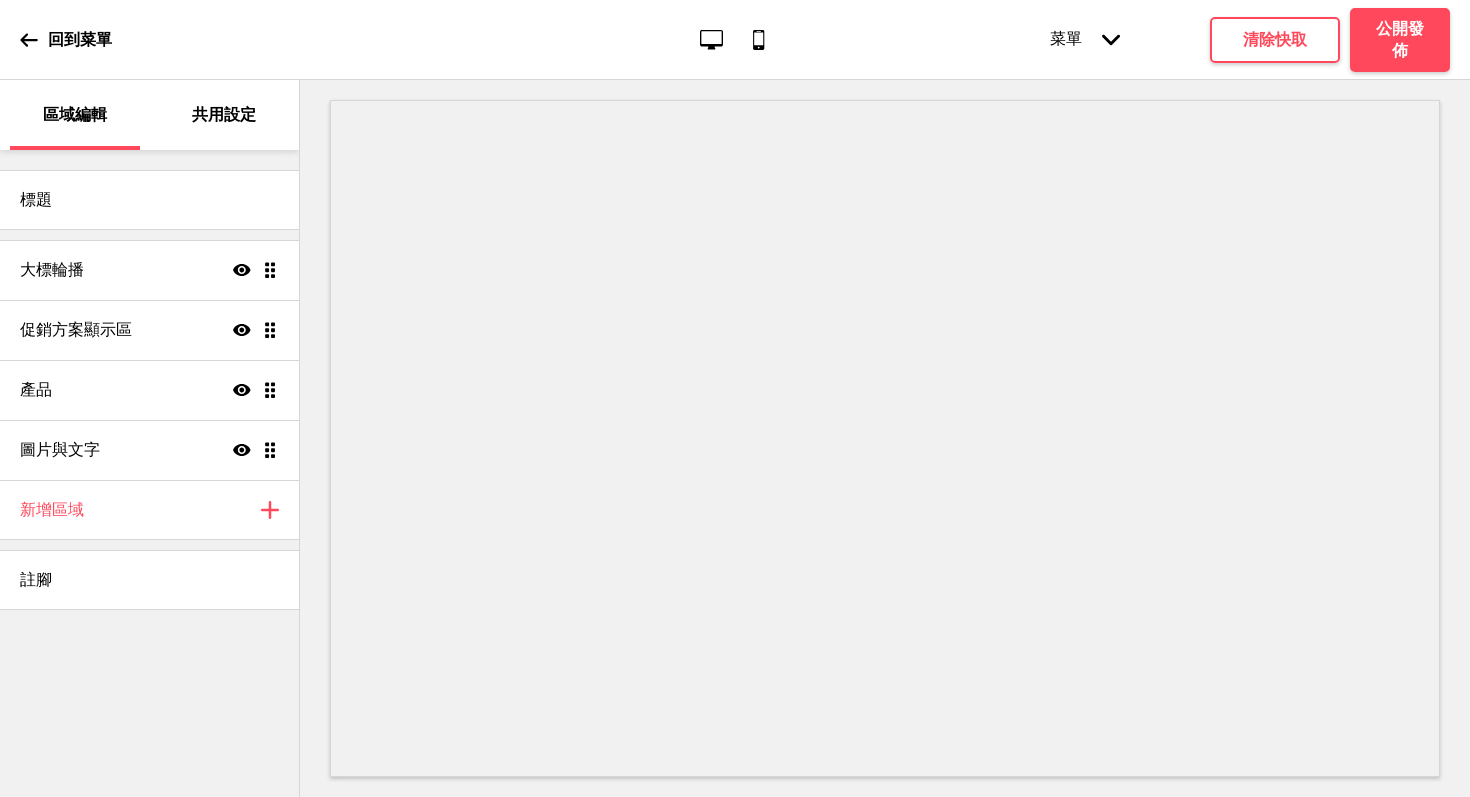 scroll, scrollTop: 0, scrollLeft: 0, axis: both 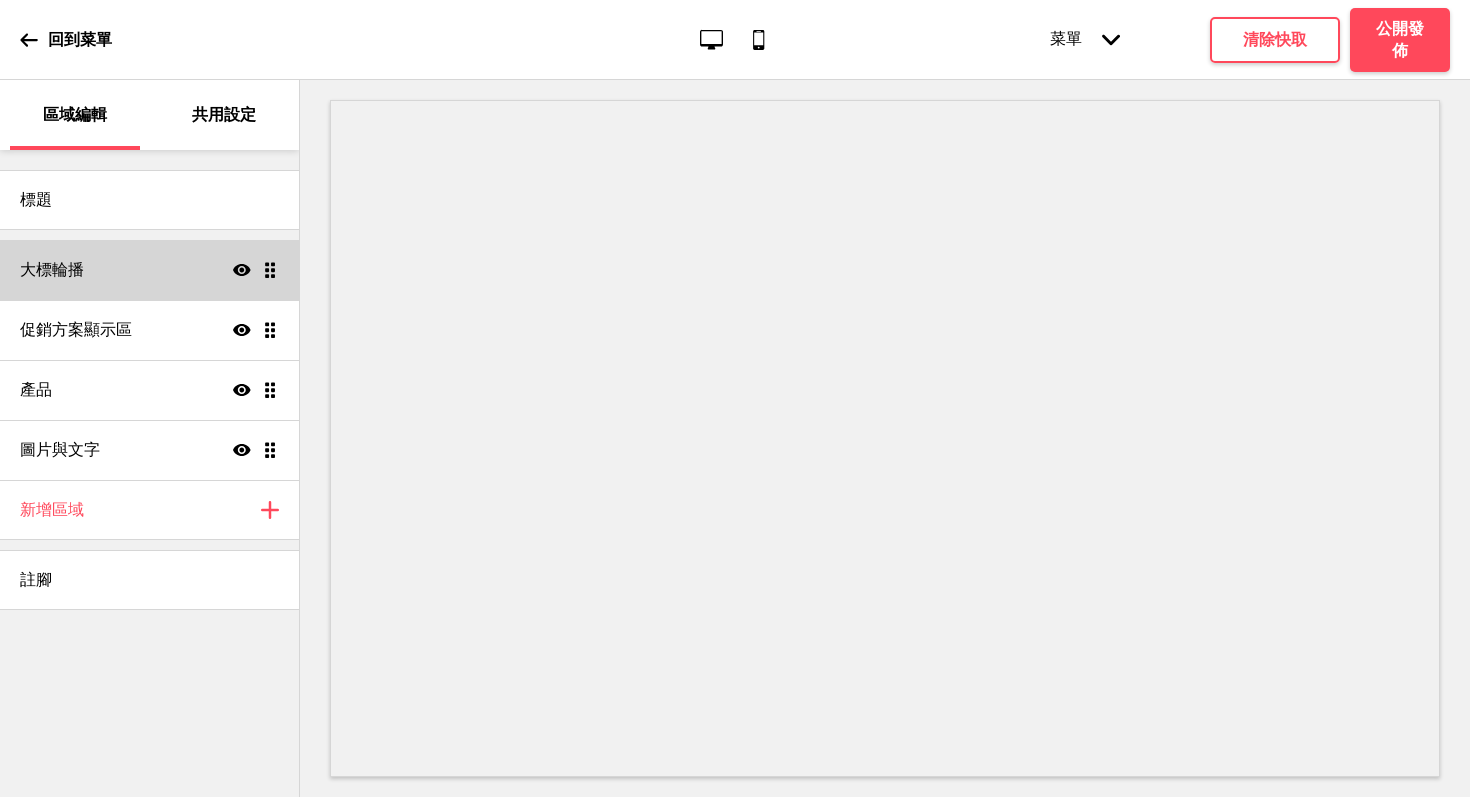 click on "大標輪播 顯示 拖曳" at bounding box center (149, 270) 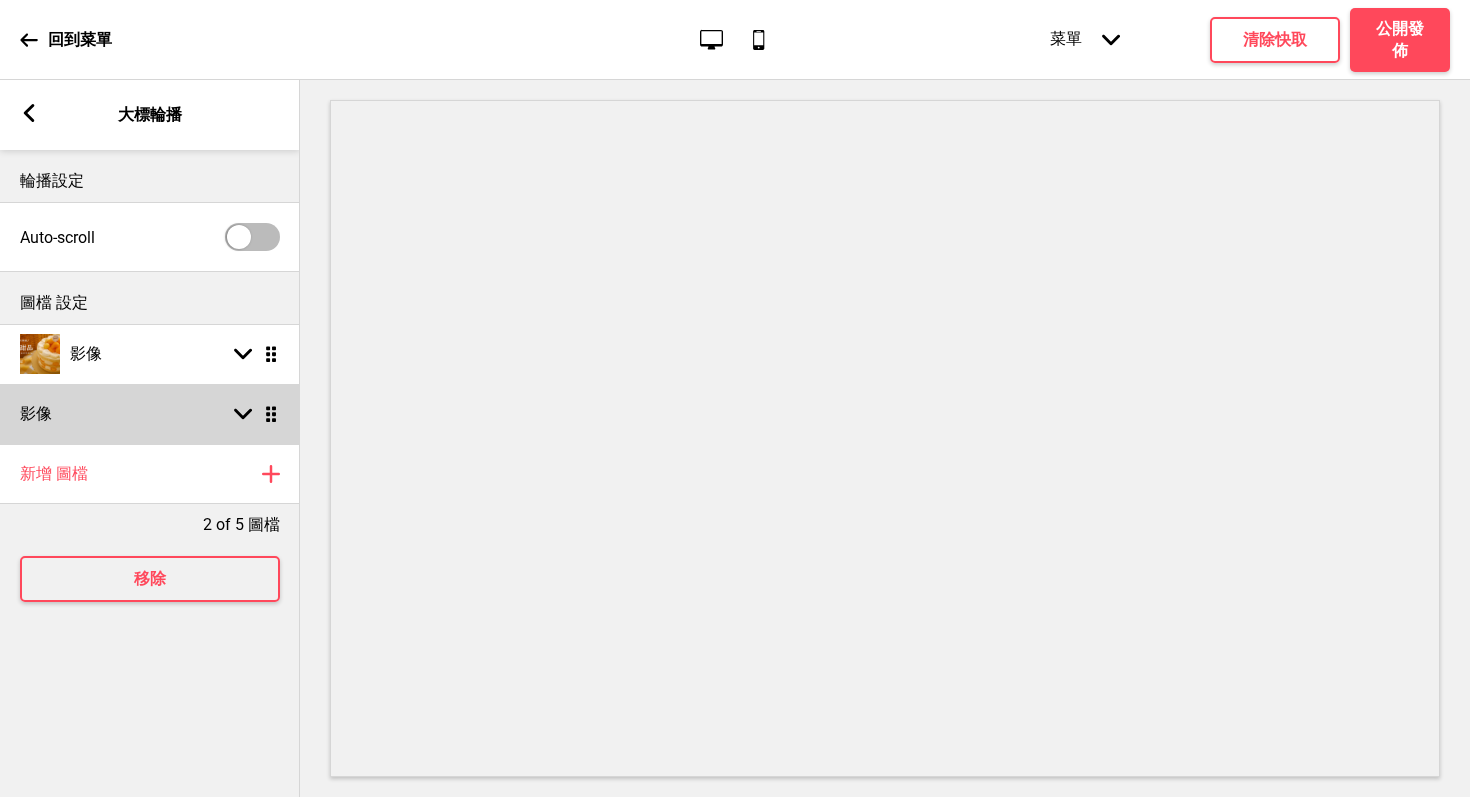 click on "影像 箭頭down 拖曳" at bounding box center (150, 414) 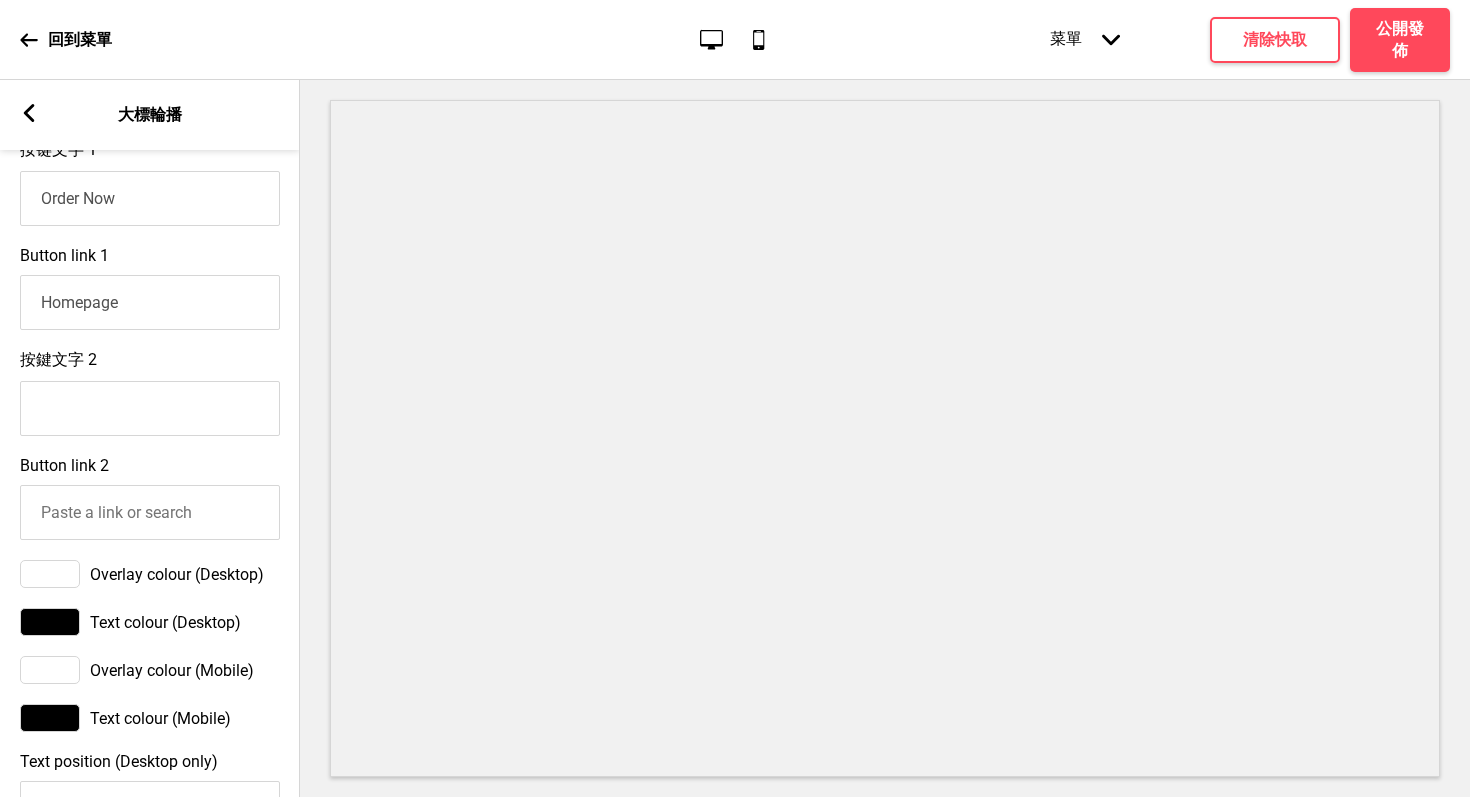 scroll, scrollTop: 1161, scrollLeft: 0, axis: vertical 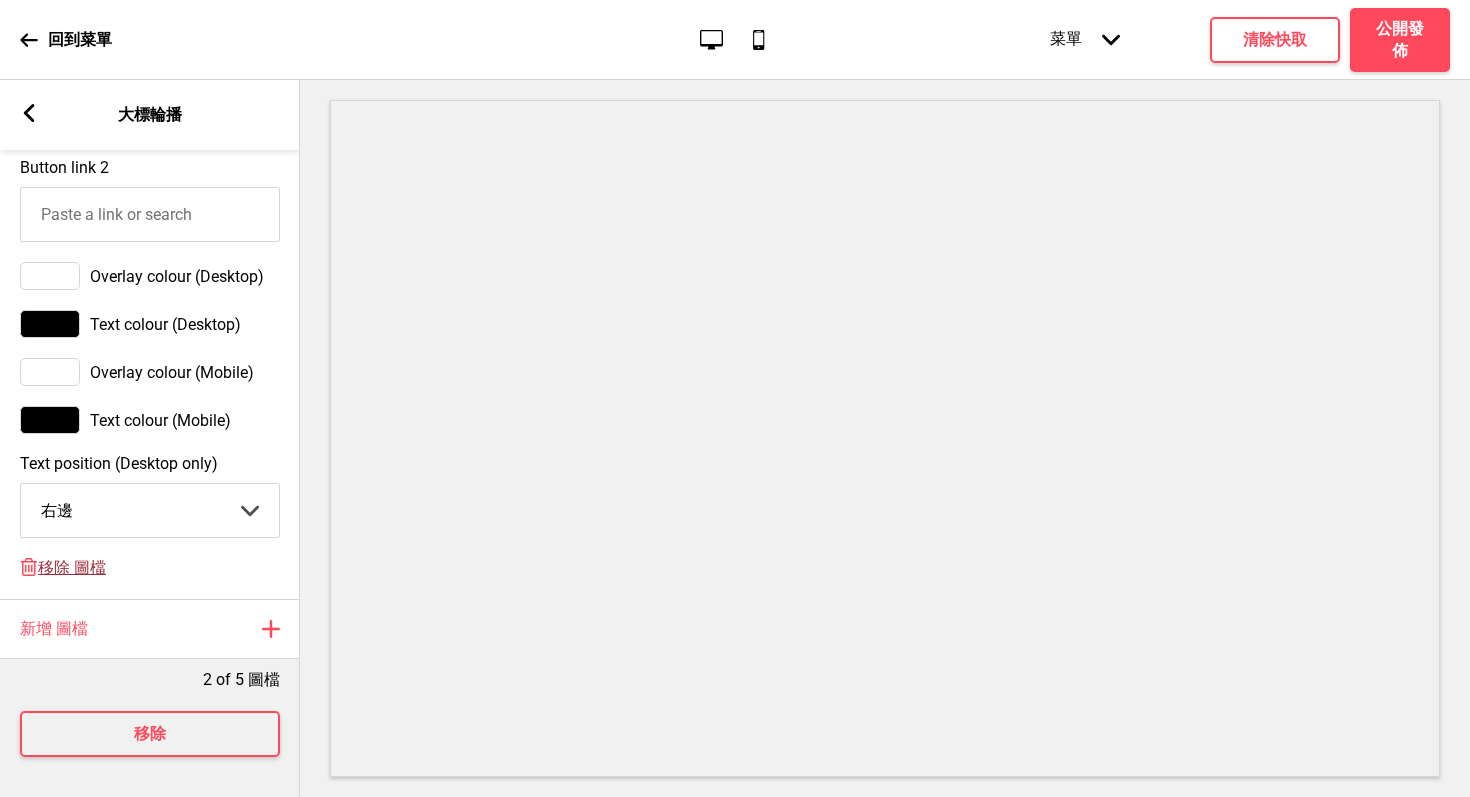 click on "移除 圖檔" at bounding box center [72, 568] 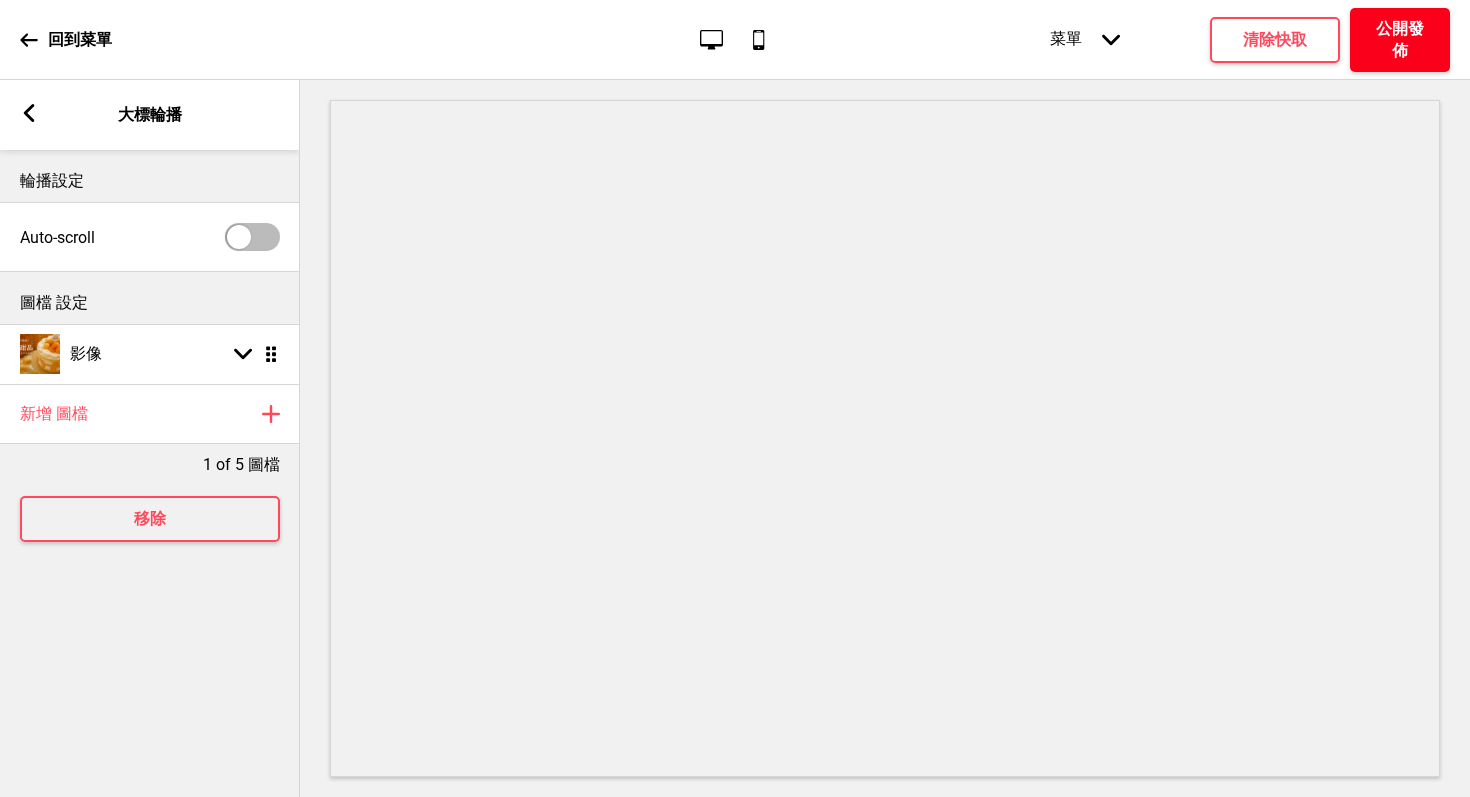 click on "公開發佈" at bounding box center (1400, 40) 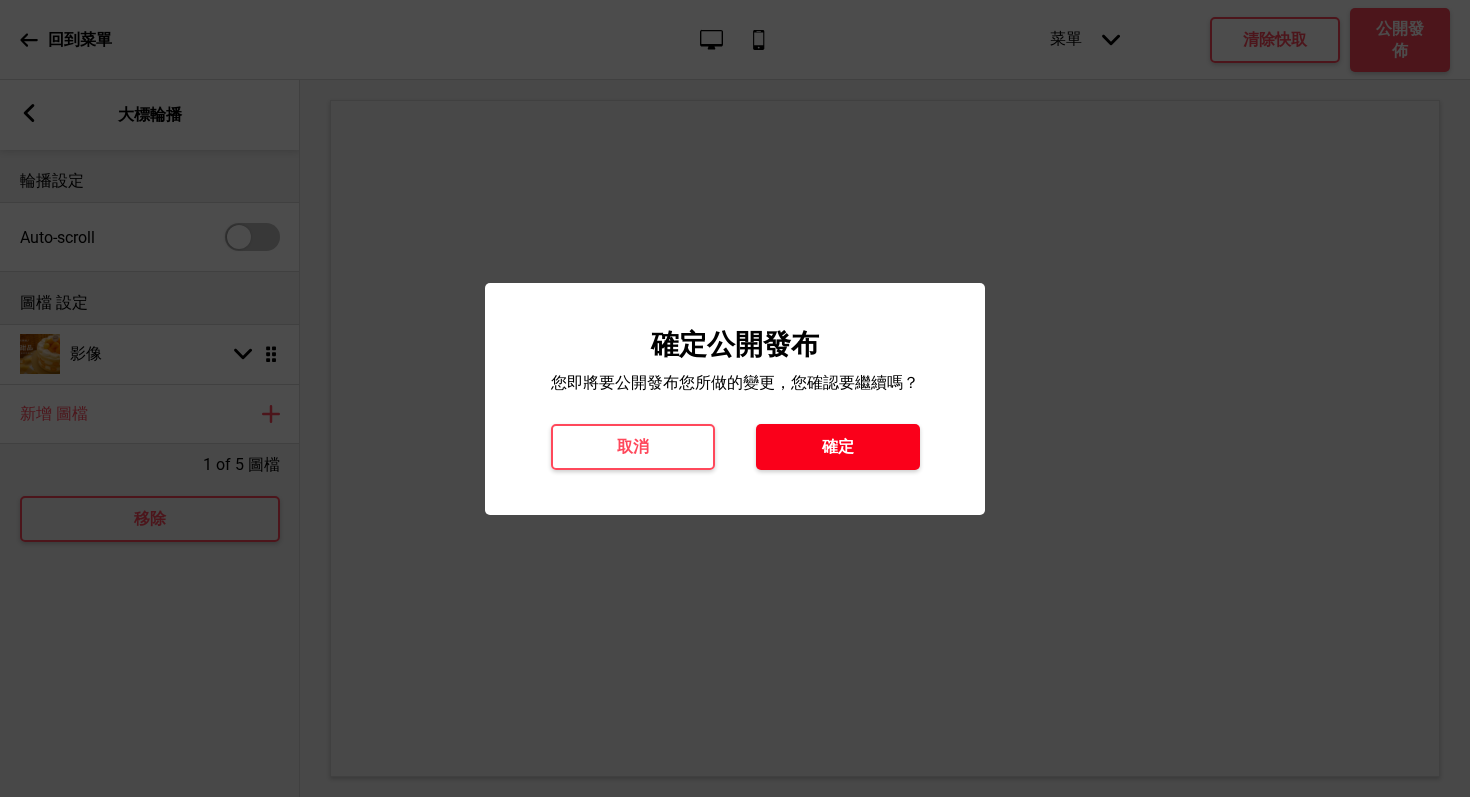 click on "確定" at bounding box center (838, 447) 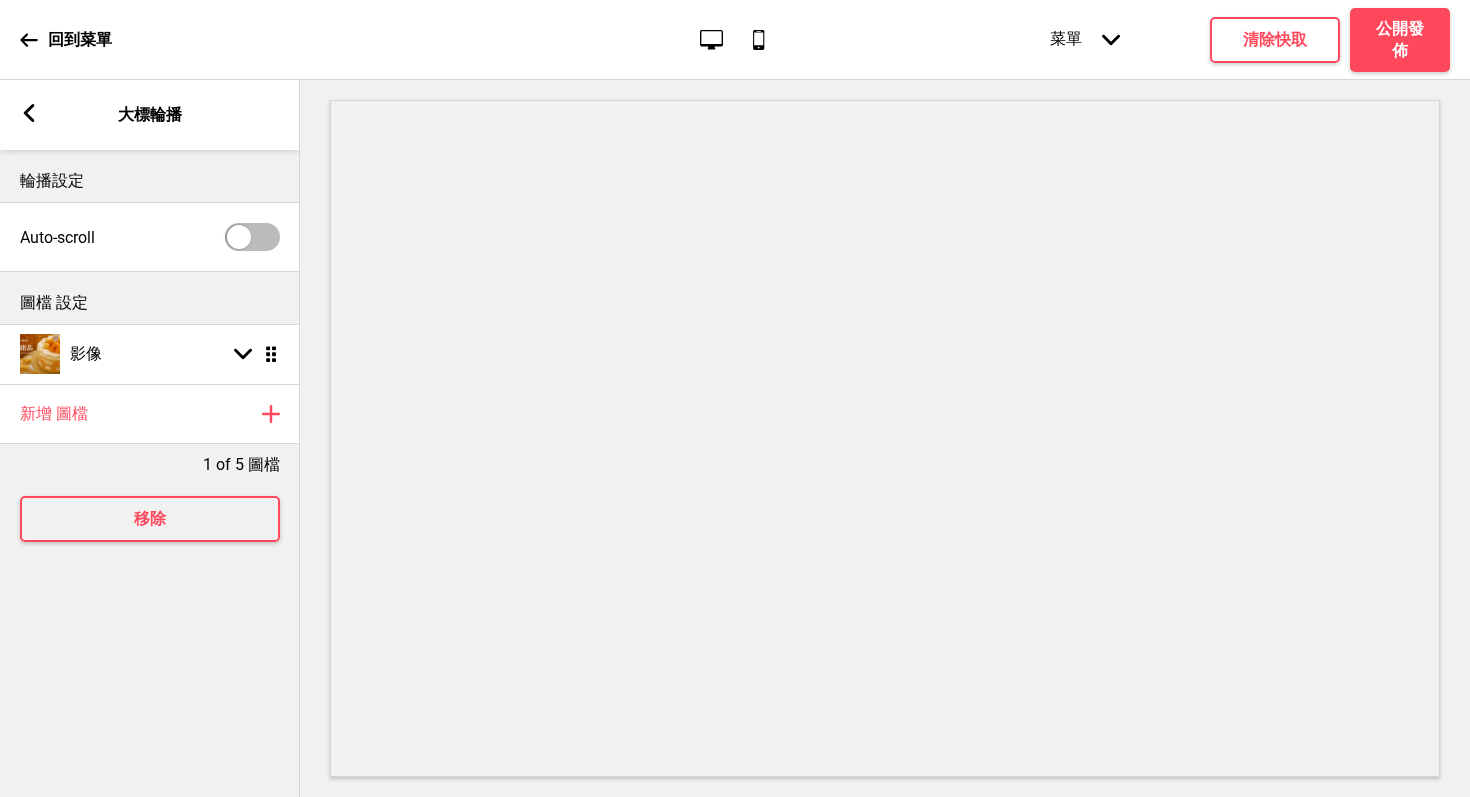 click on "回到菜單" at bounding box center (66, 40) 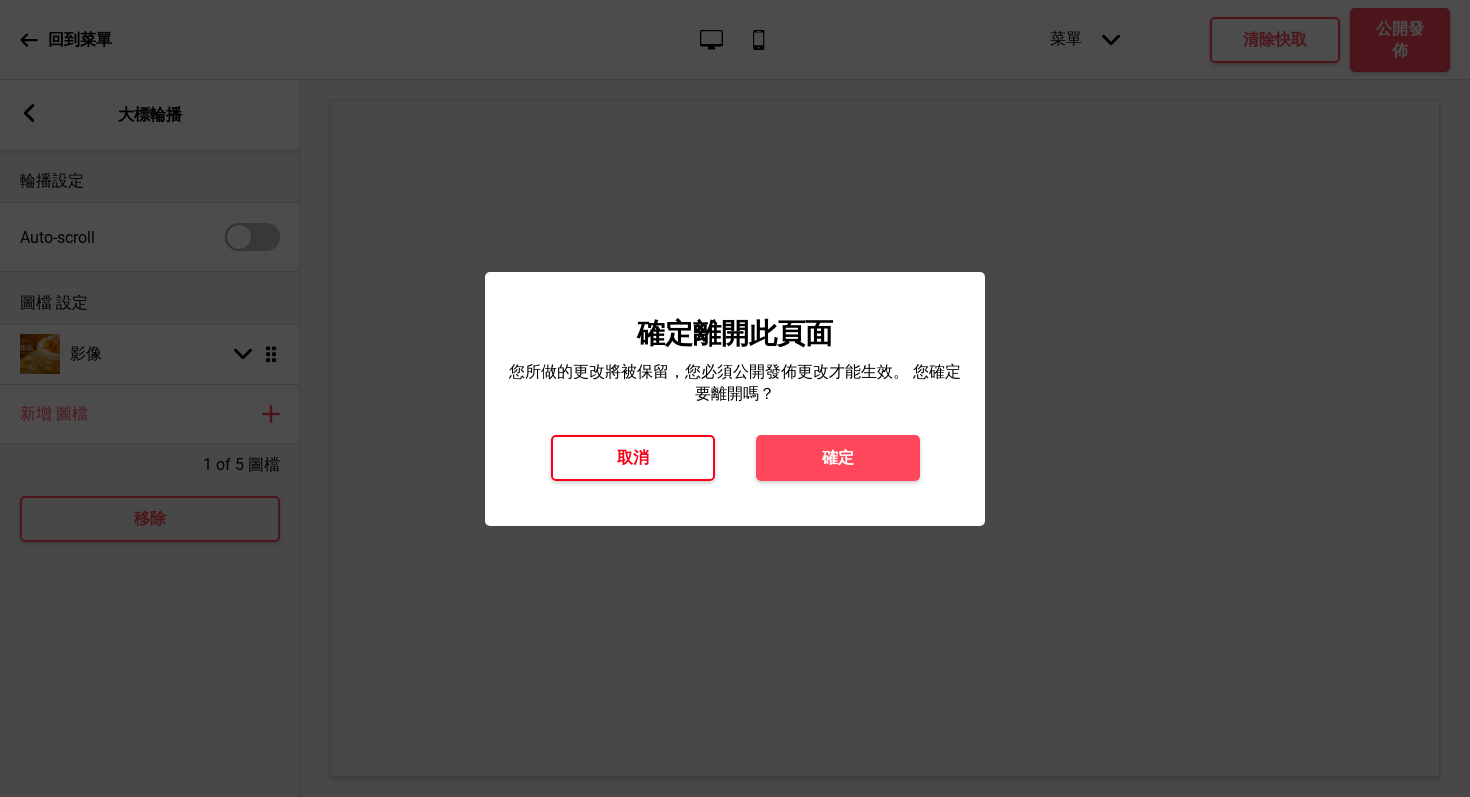 click on "取消" at bounding box center (633, 458) 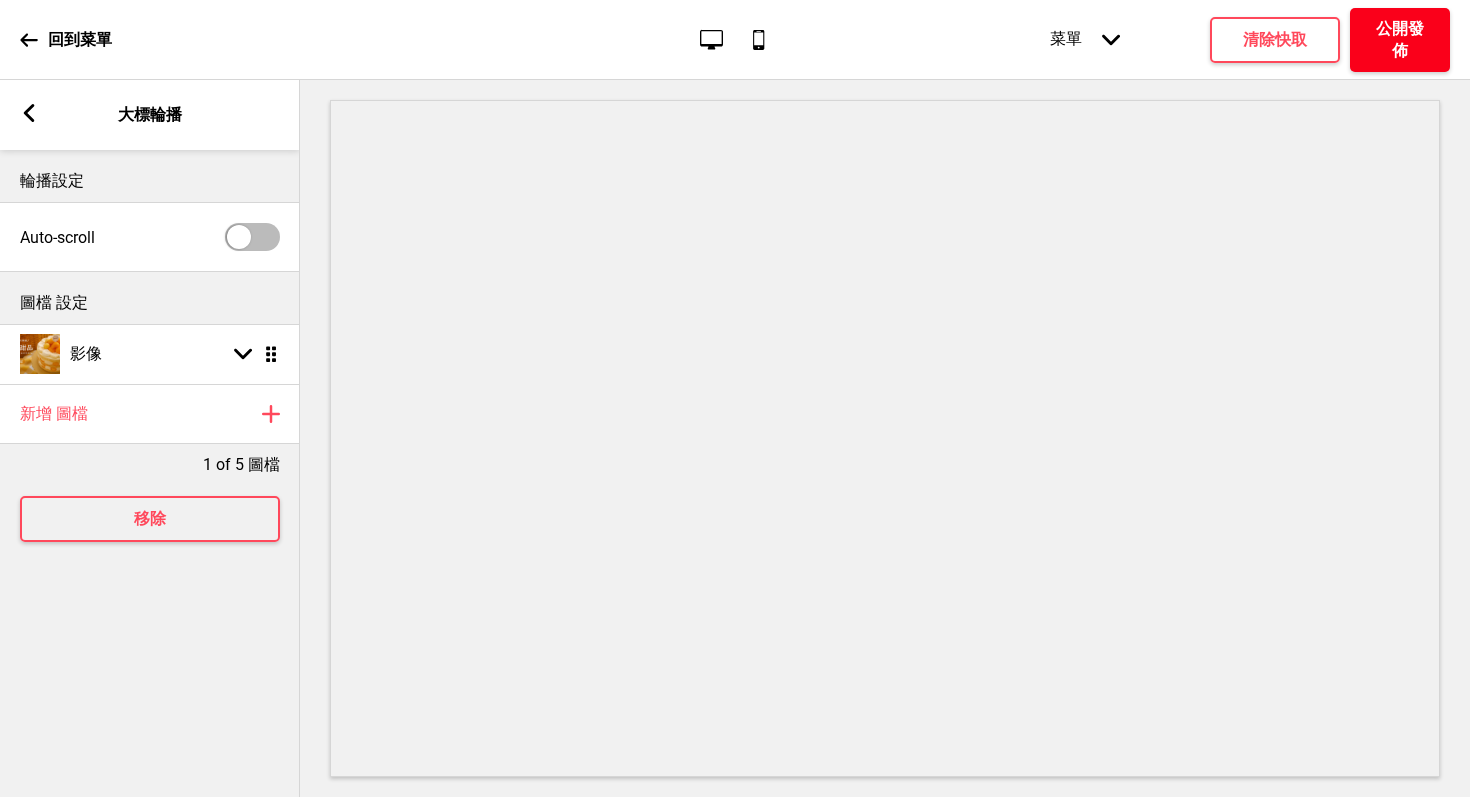 click on "公開發佈" at bounding box center (1400, 40) 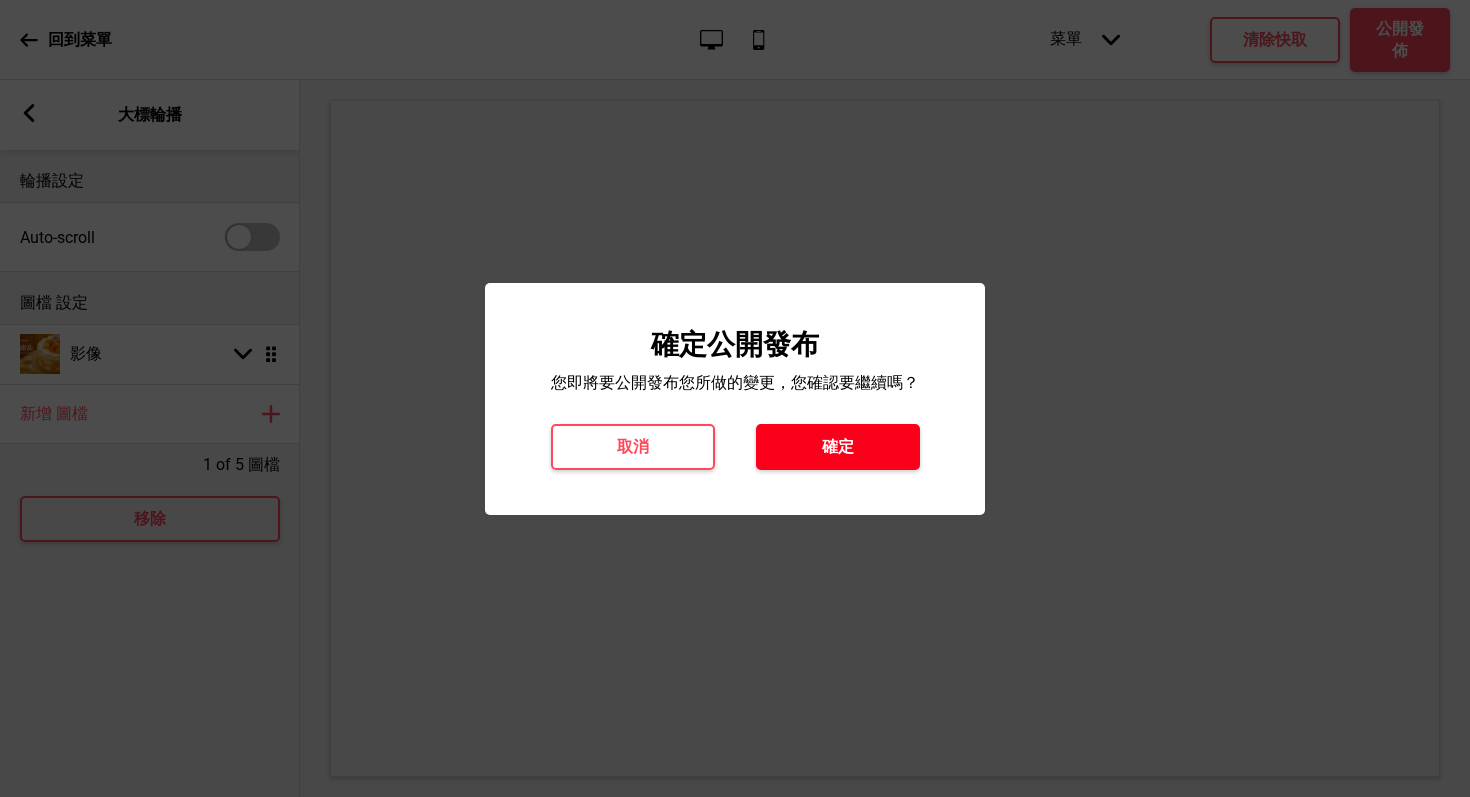 click on "確定" at bounding box center (838, 447) 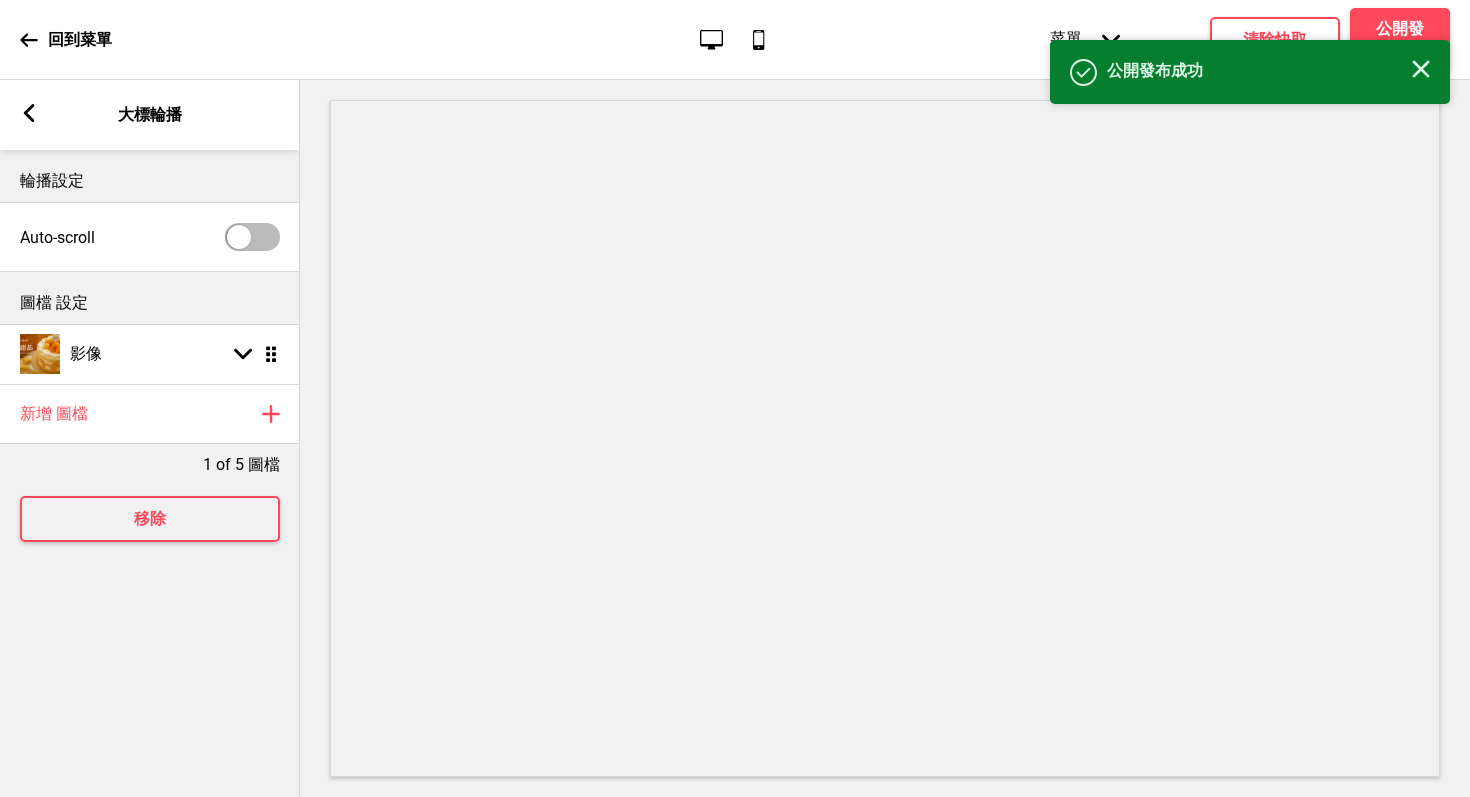 click on "回到菜單" at bounding box center [80, 40] 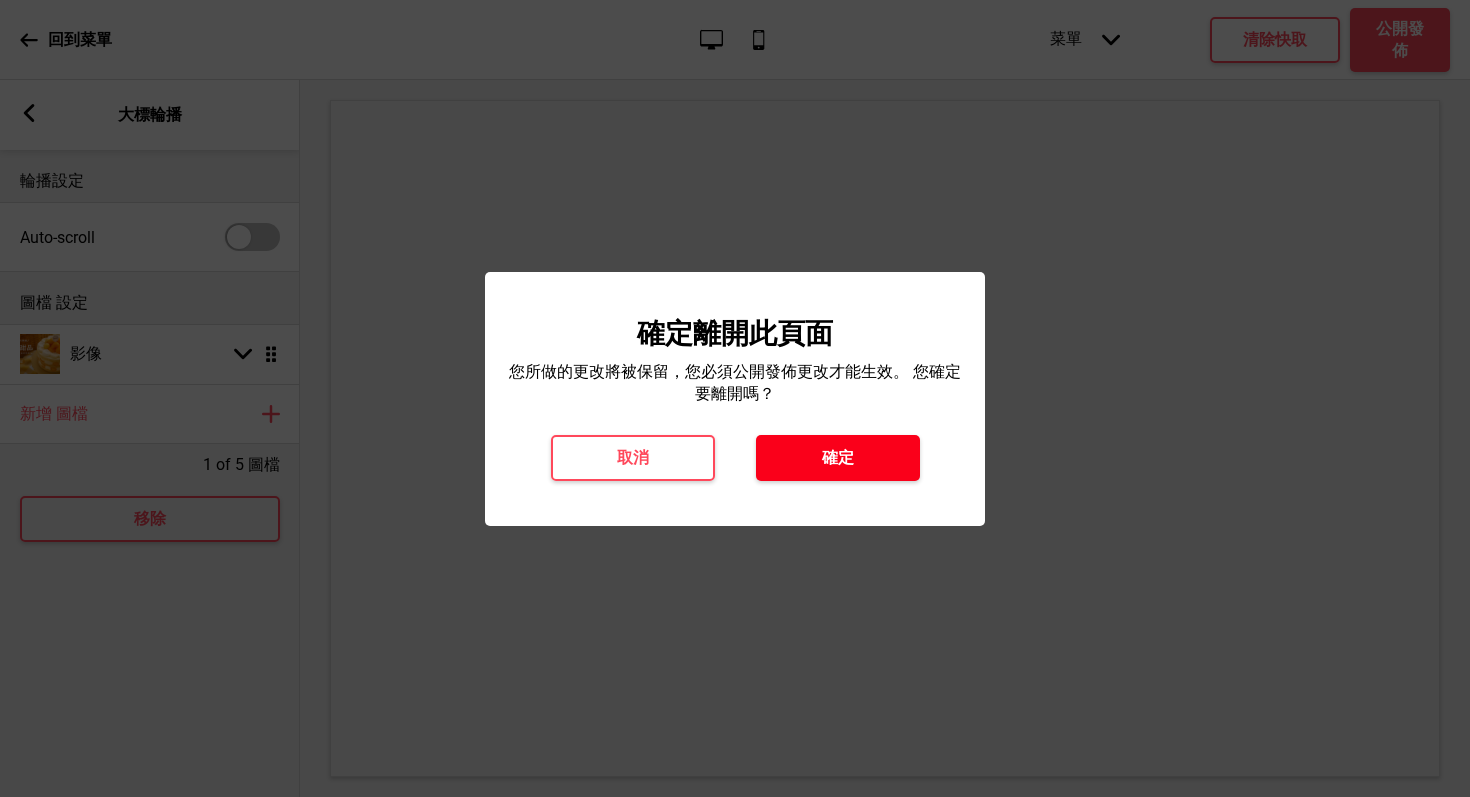 click on "確定" at bounding box center [838, 458] 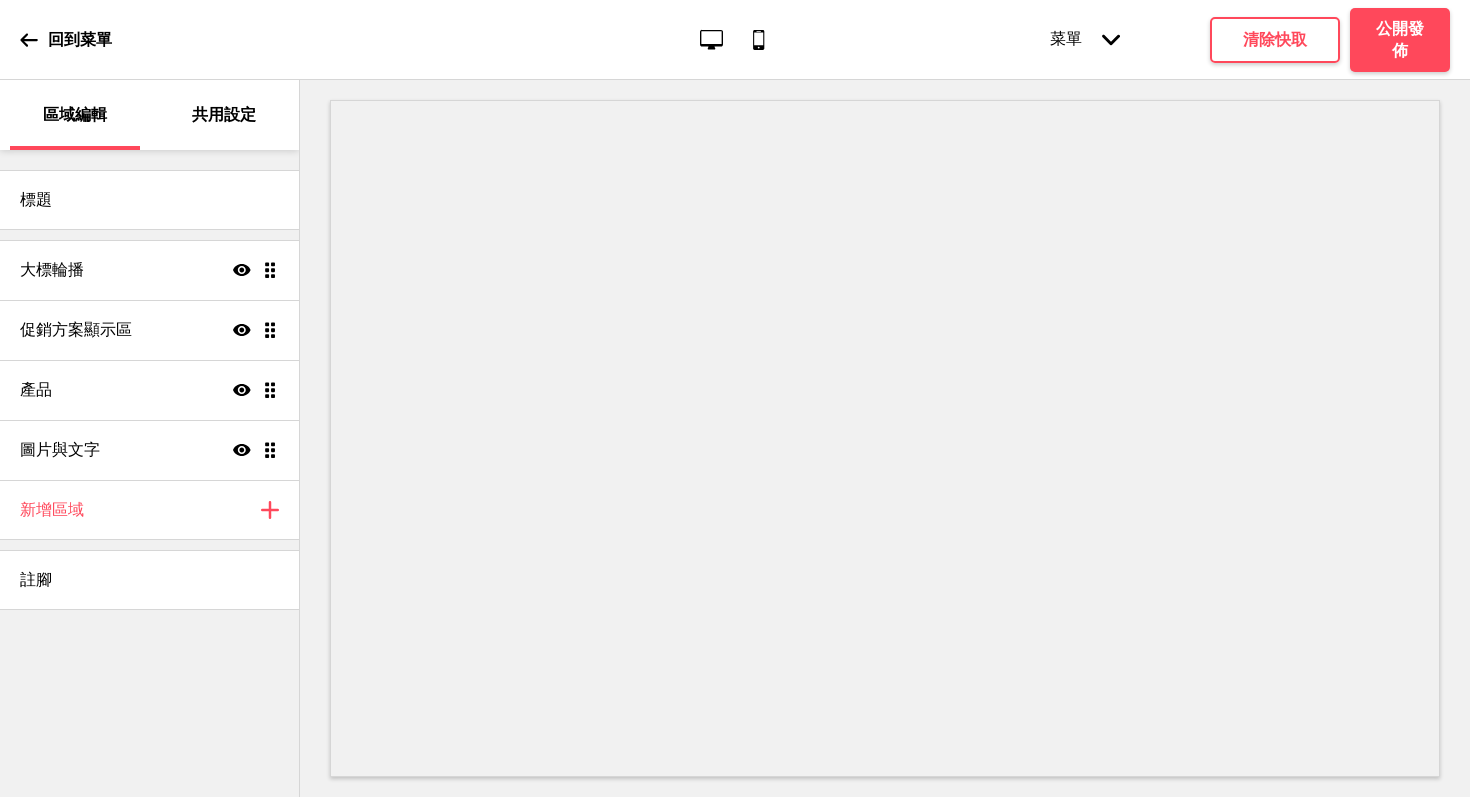 scroll, scrollTop: 0, scrollLeft: 0, axis: both 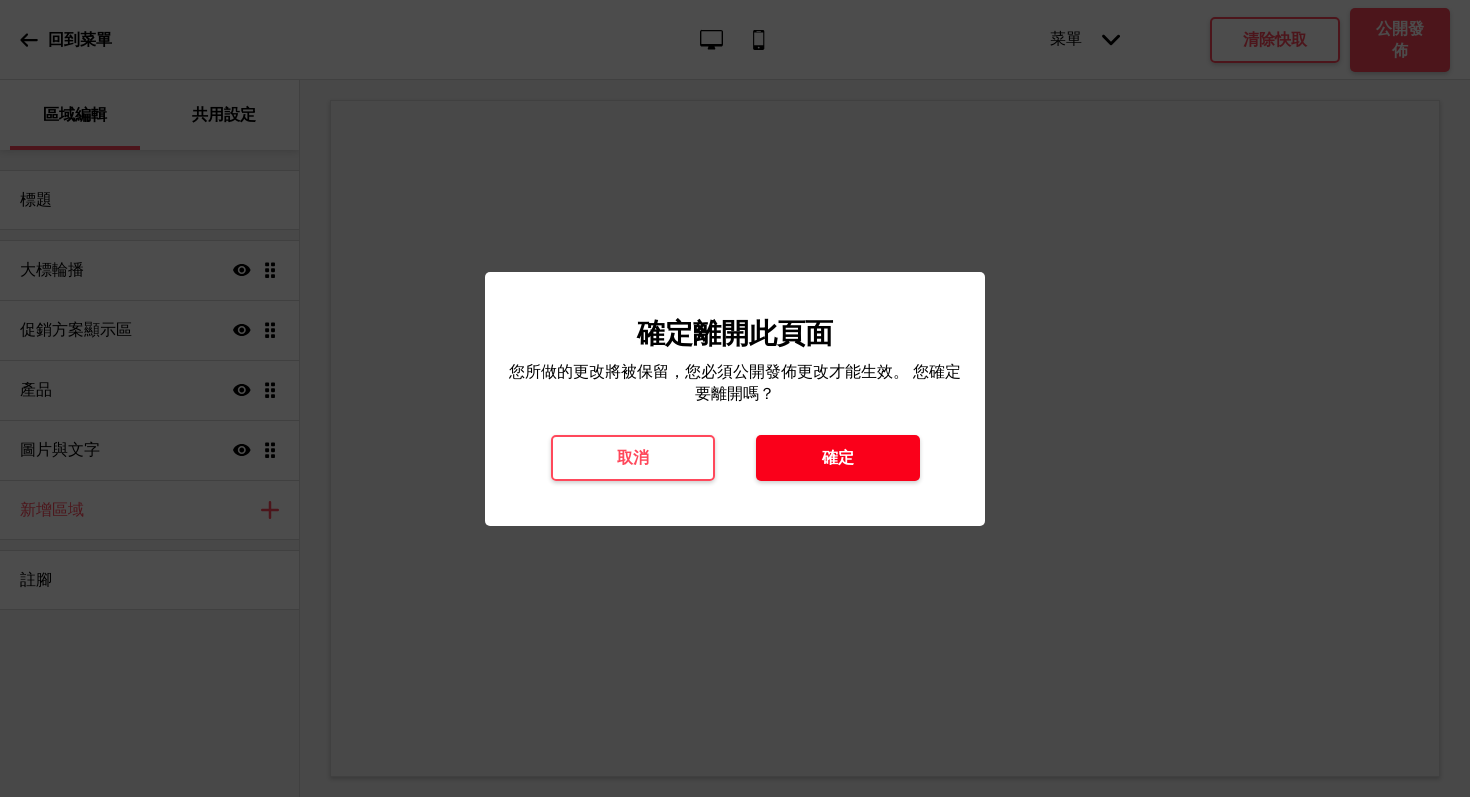 click on "確定" at bounding box center (838, 458) 